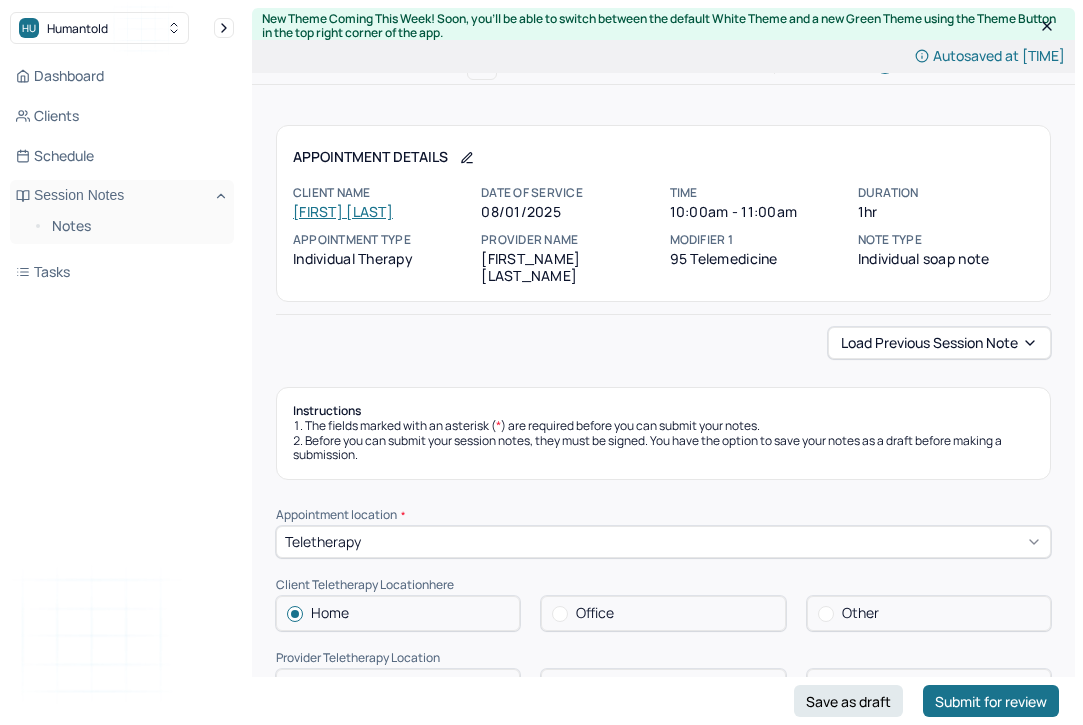 select on "7" 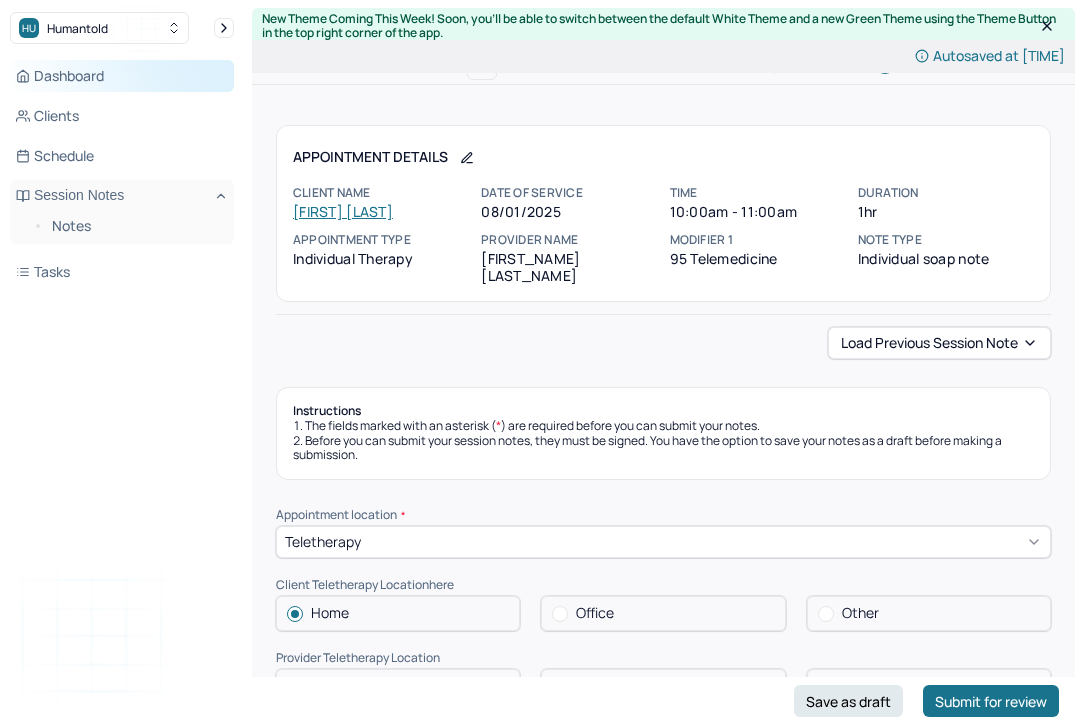 scroll, scrollTop: 209, scrollLeft: 0, axis: vertical 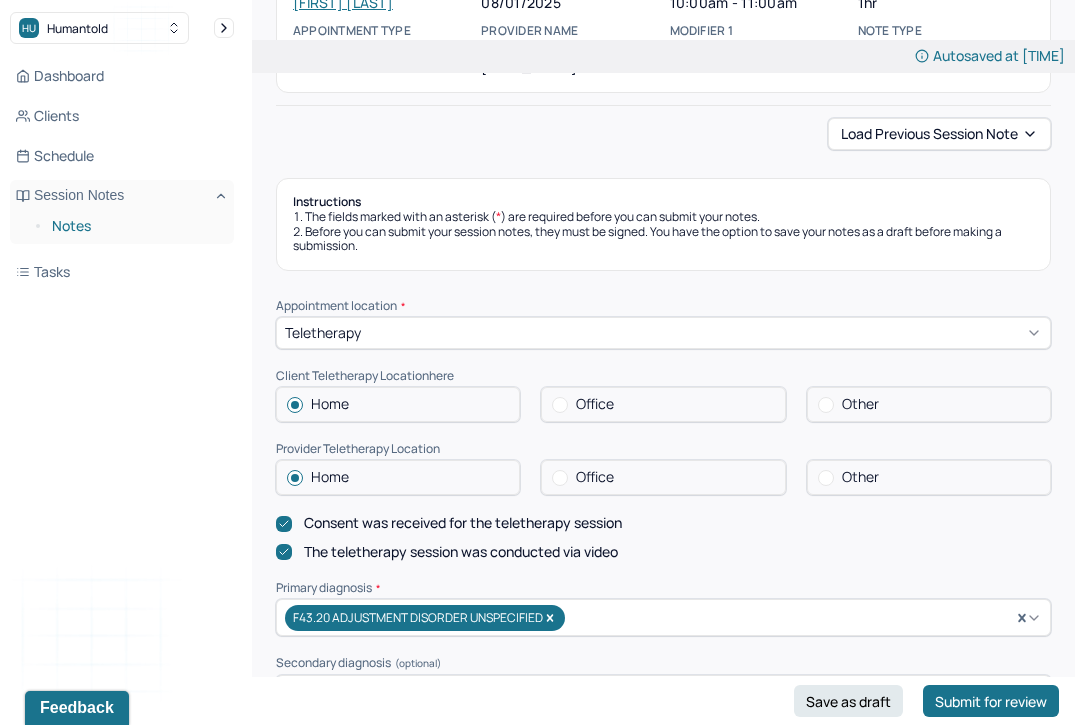 click on "Notes" at bounding box center [135, 226] 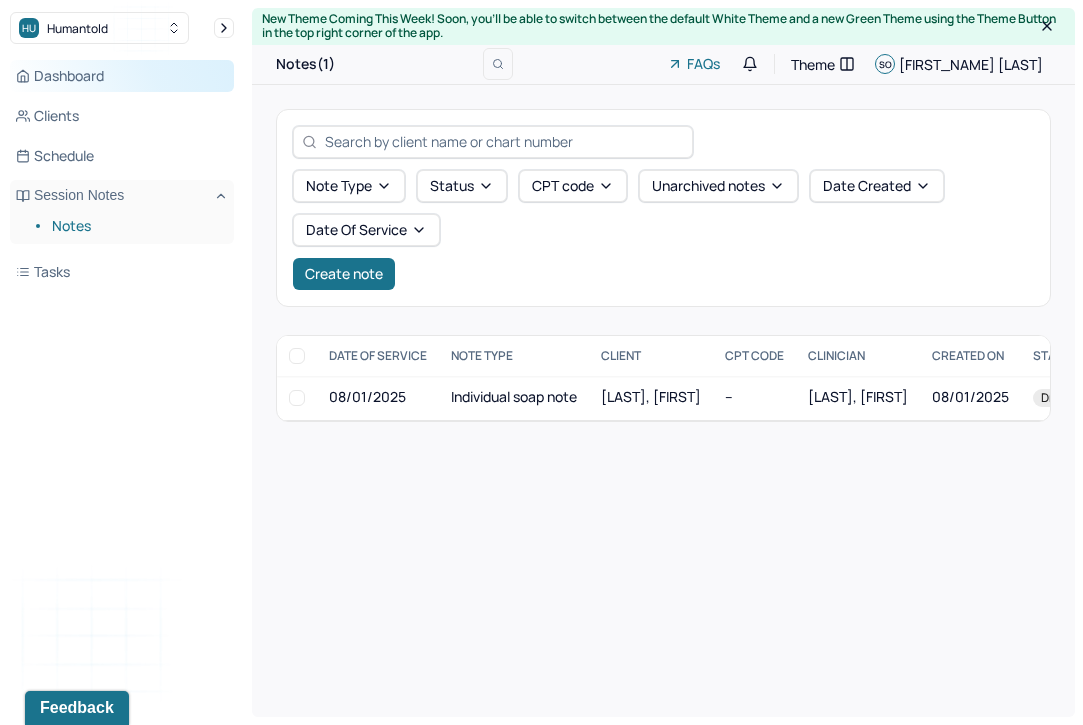 click on "Dashboard" at bounding box center (122, 76) 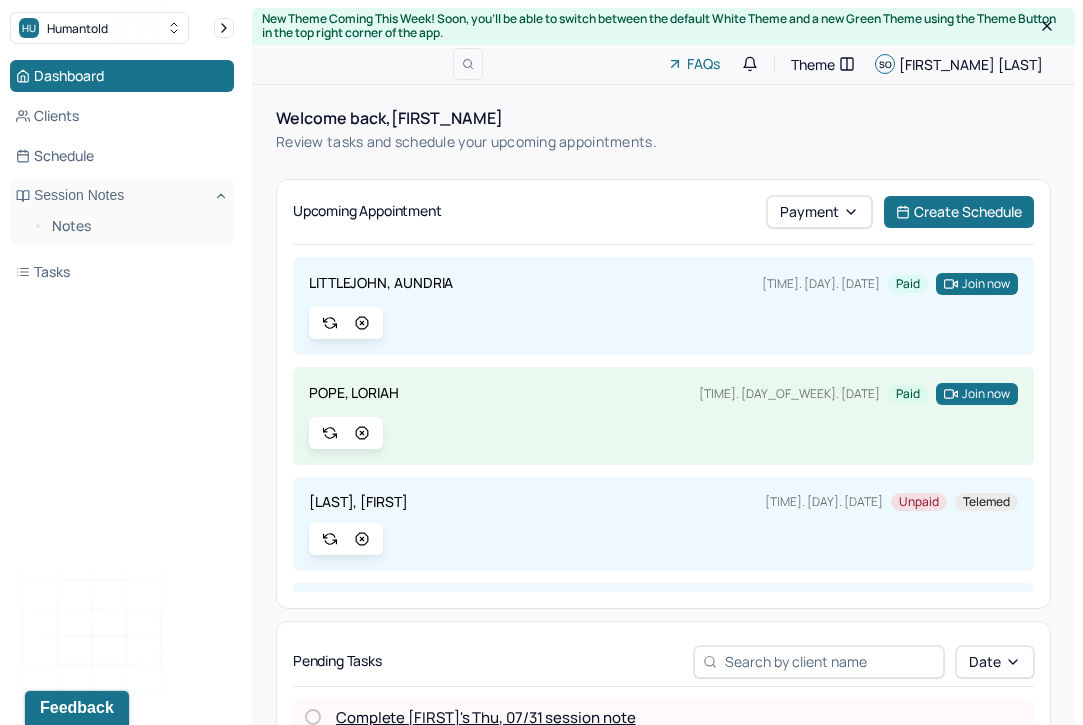 scroll, scrollTop: 309, scrollLeft: 0, axis: vertical 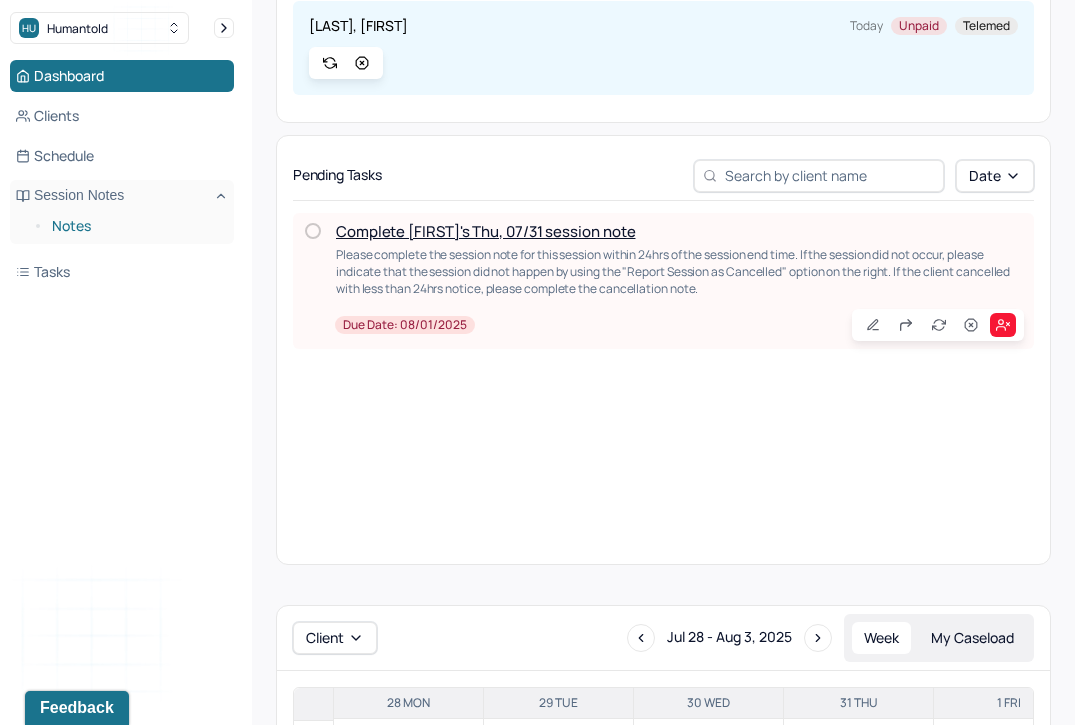 click on "Notes" at bounding box center [135, 226] 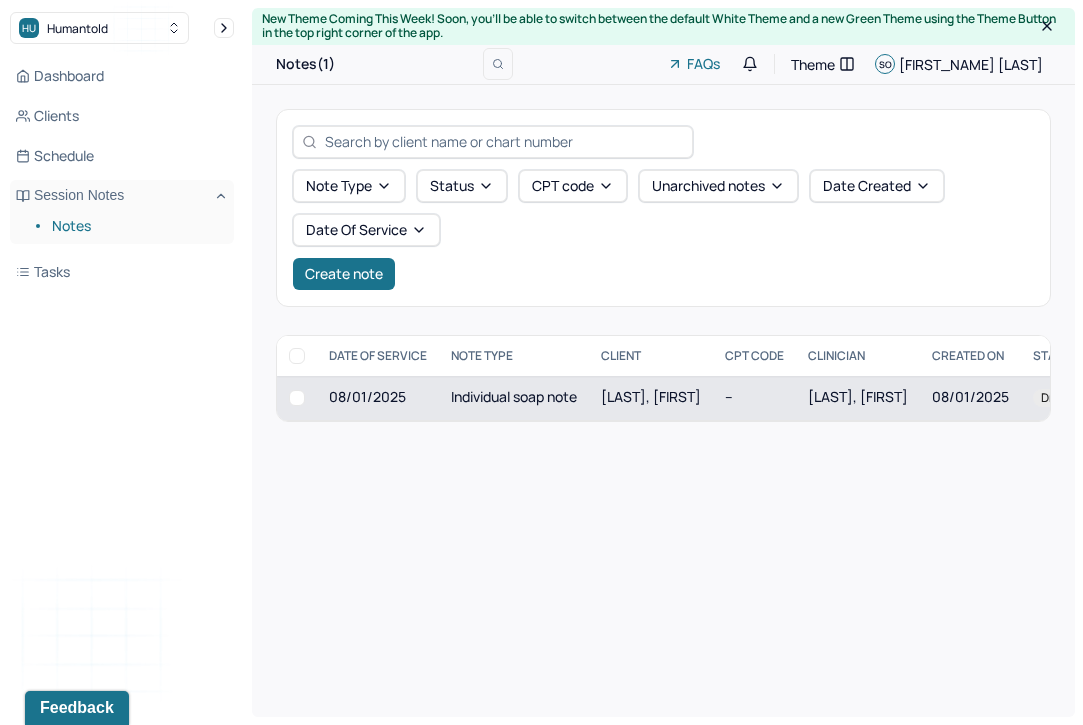 click on "Individual soap note" at bounding box center (514, 398) 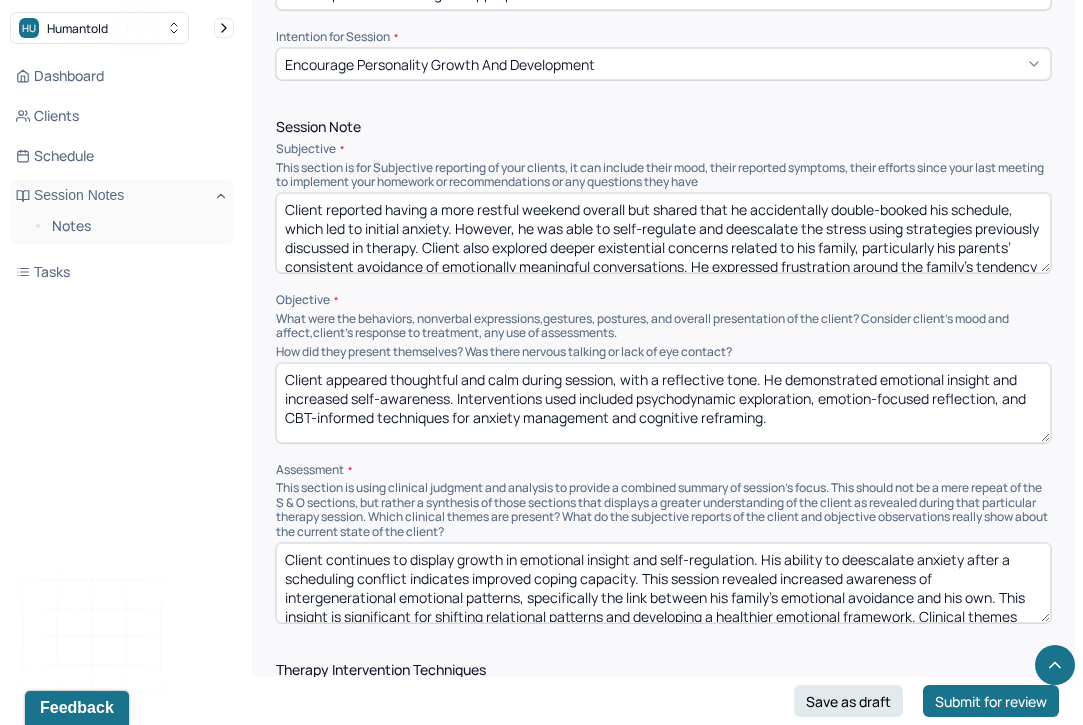scroll, scrollTop: 1176, scrollLeft: 0, axis: vertical 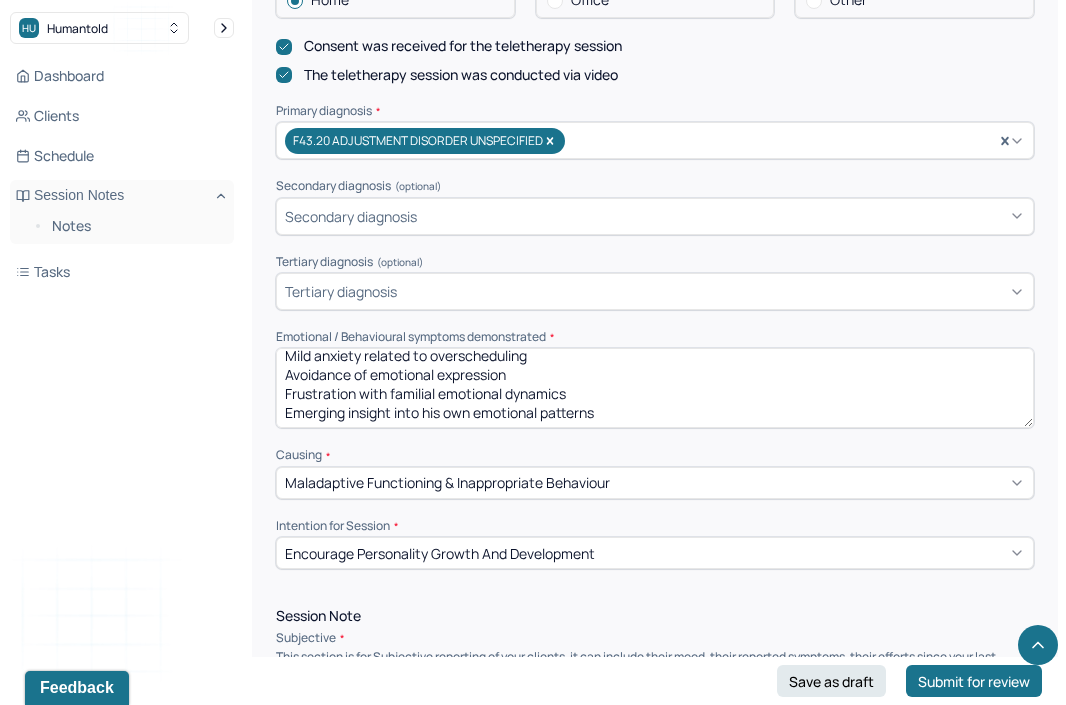 click on "Mild anxiety related to overscheduling
Avoidance of emotional expression
Frustration with familial emotional dynamics
Emerging insight into his own emotional patterns" at bounding box center (655, 388) 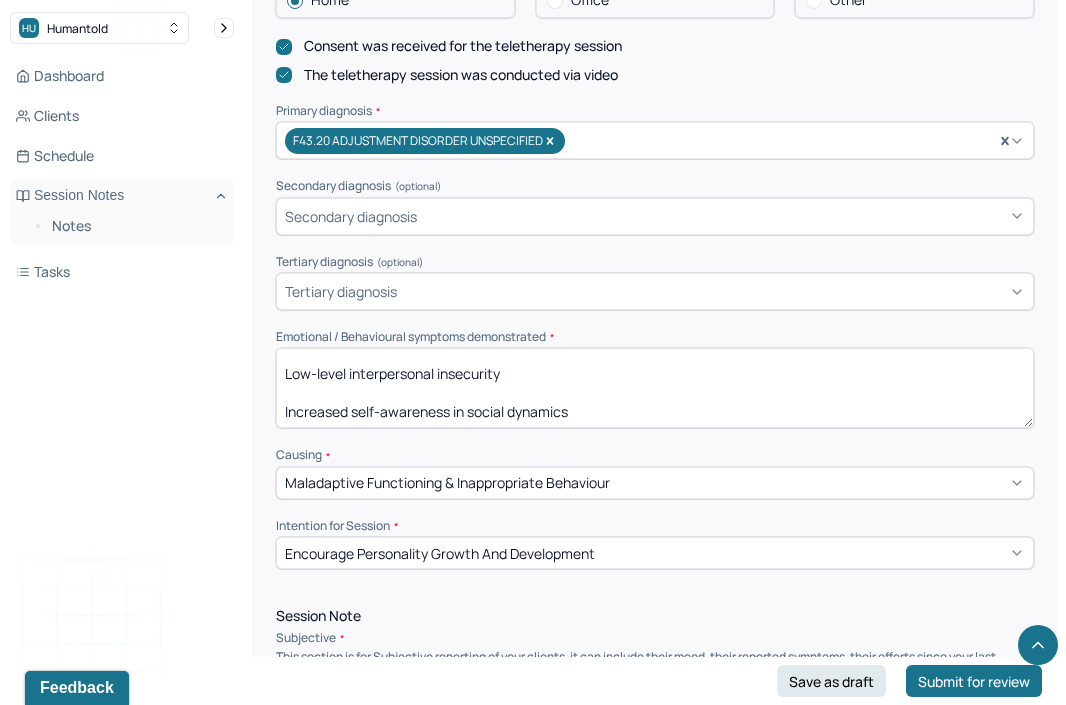 scroll, scrollTop: 66, scrollLeft: 0, axis: vertical 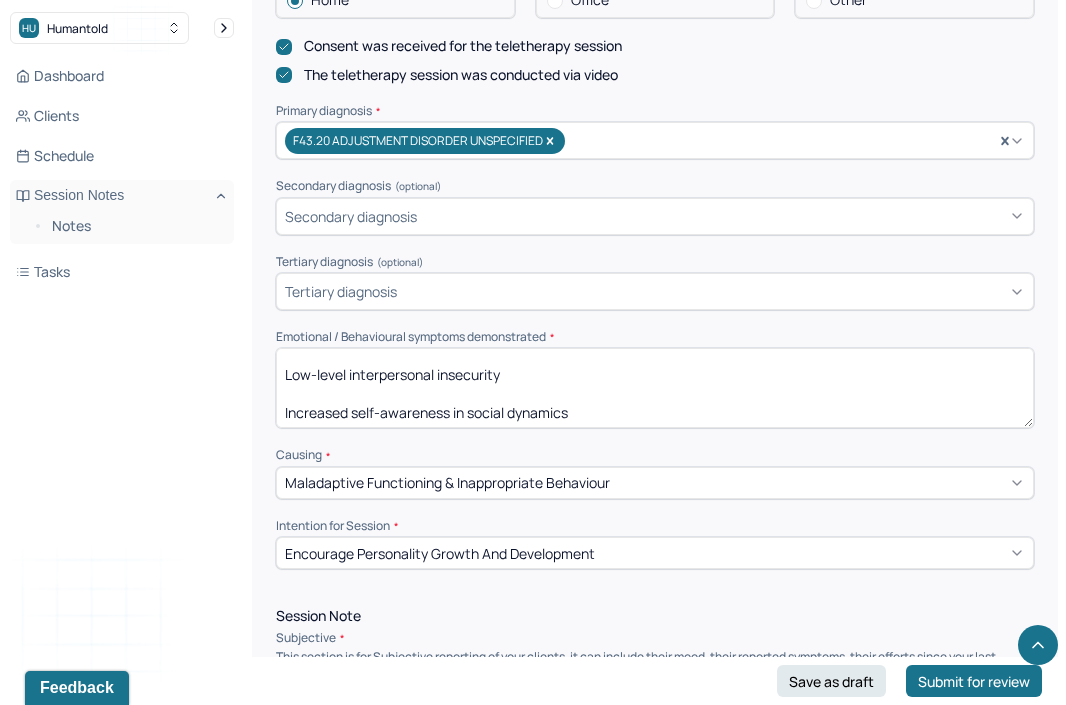 click on "Mild anxiety related to overscheduling
Avoidance of emotional expression
Frustration with familial emotional dynamics
Emerging insight into his own emotional patterns" at bounding box center (655, 388) 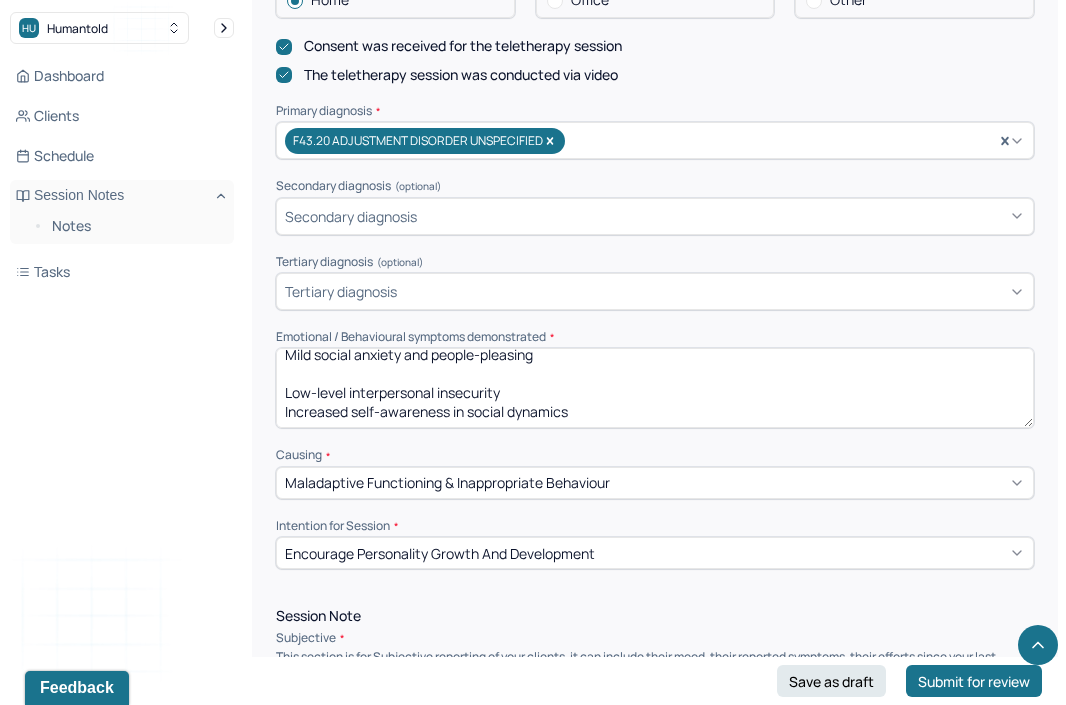 scroll, scrollTop: 47, scrollLeft: 0, axis: vertical 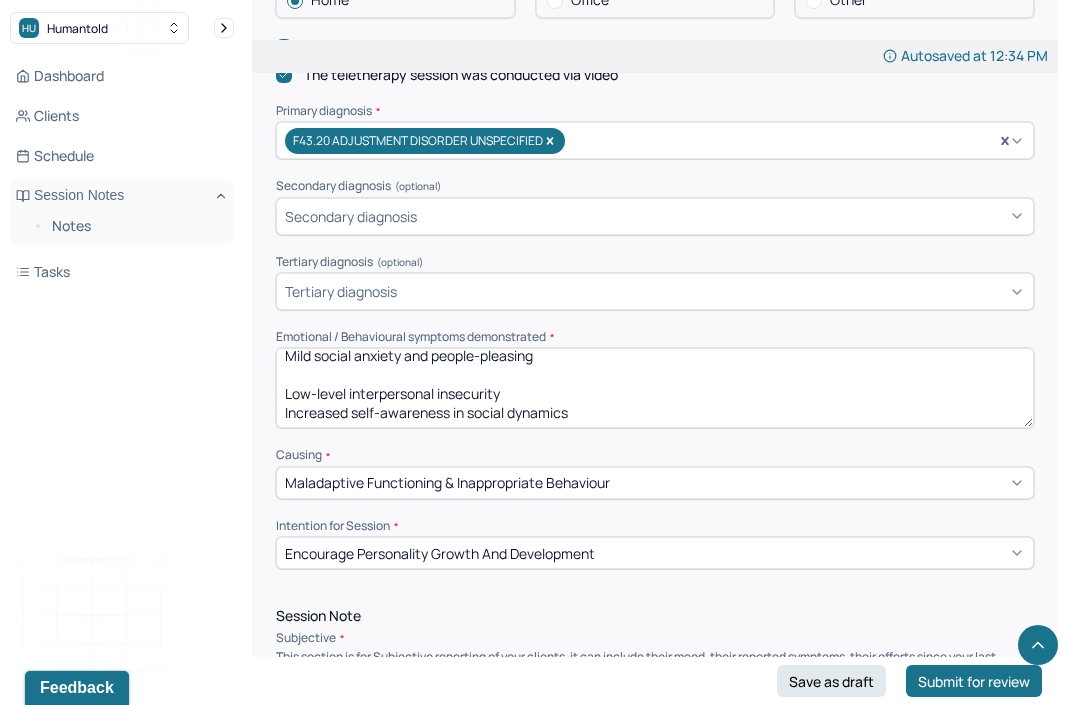 click on "Avoidant emotional expression
Mild social anxiety and people-pleasing
Low-level interpersonal insecurity
Increased self-awareness in social dynamics" at bounding box center [655, 388] 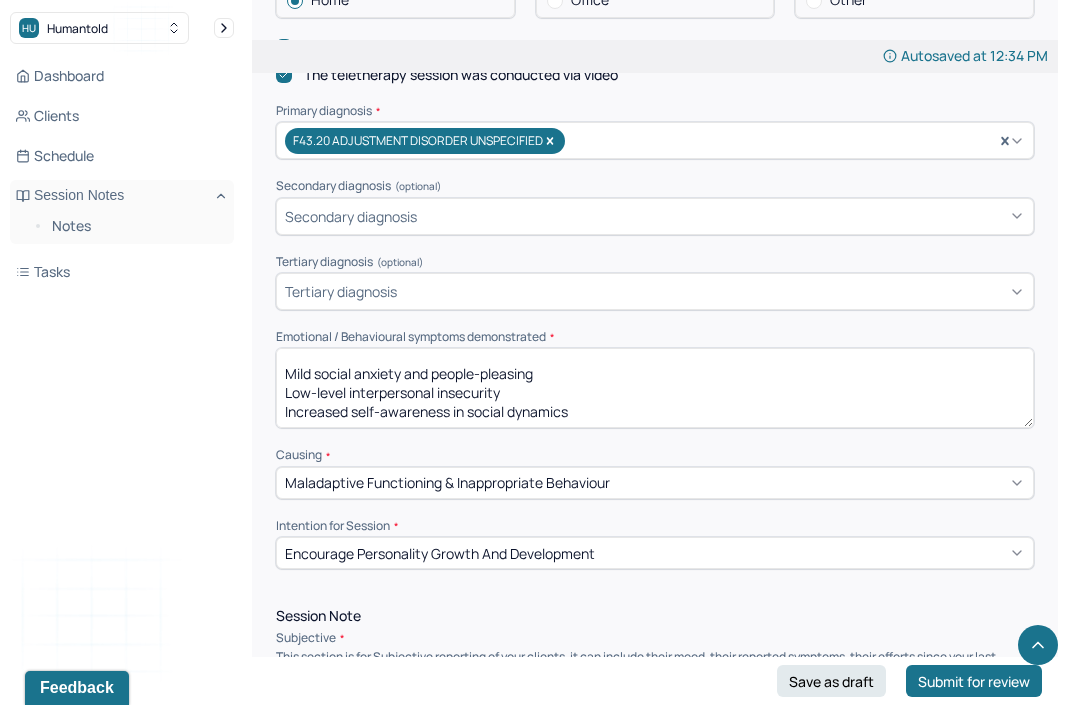 scroll, scrollTop: 28, scrollLeft: 0, axis: vertical 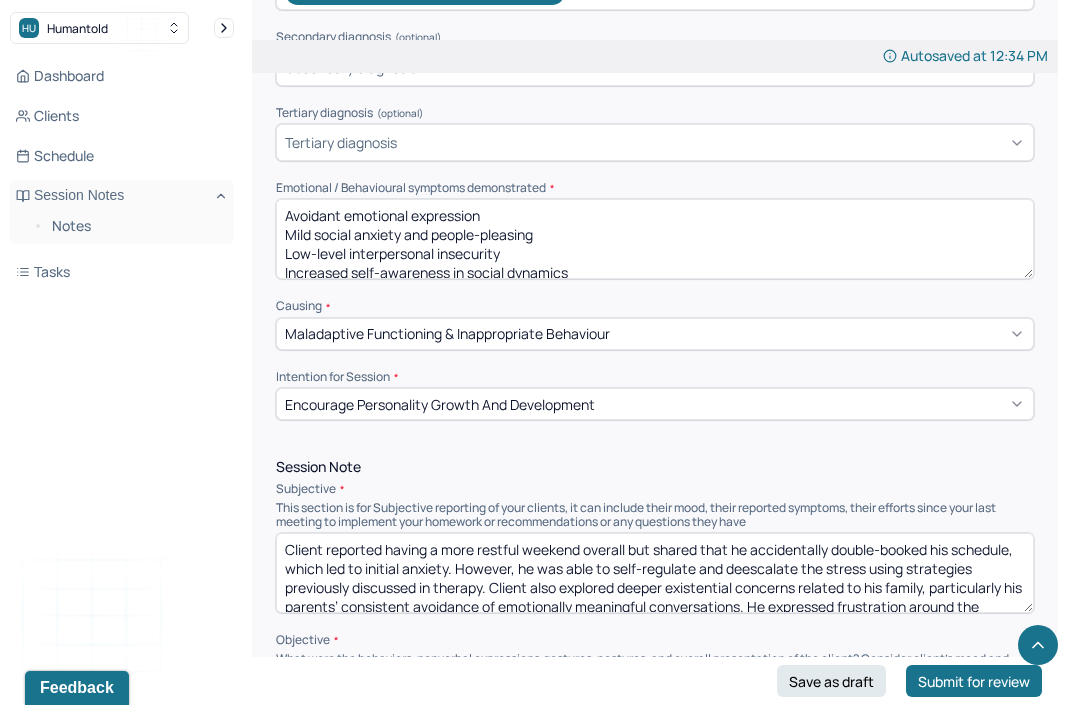 type on "Avoidant emotional expression
Mild social anxiety and people-pleasing
Low-level interpersonal insecurity
Increased self-awareness in social dynamics" 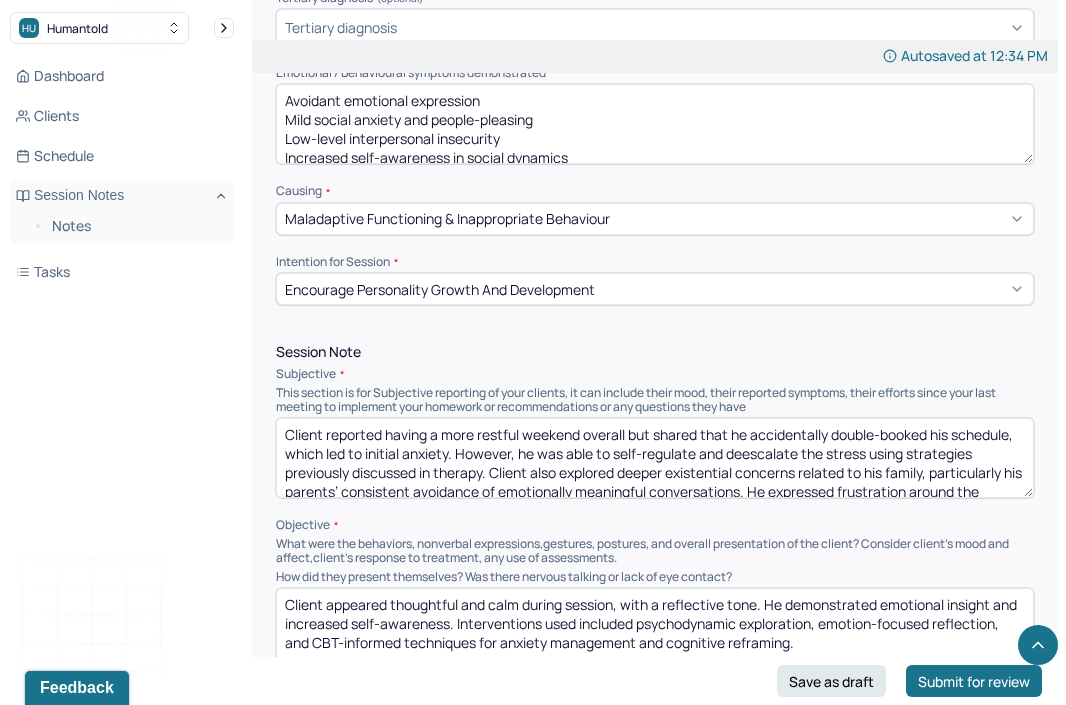 scroll, scrollTop: 977, scrollLeft: 0, axis: vertical 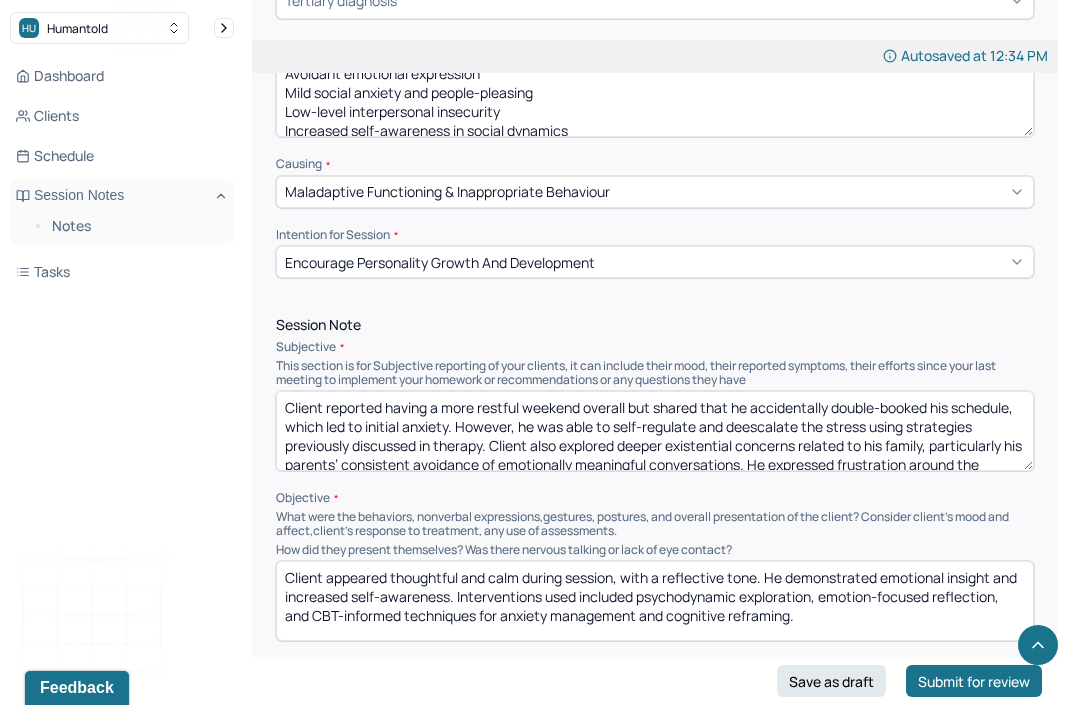 click on "Client reported having a more restful weekend overall but shared that he accidentally double-booked his schedule, which led to initial anxiety. However, he was able to self-regulate and deescalate the stress using strategies previously discussed in therapy. Client also explored deeper existential concerns related to his family, particularly his parents’ consistent avoidance of emotionally meaningful conversations. He expressed frustration around the family's tendency to bypass core issues to maintain an image of perfection. Through discussion, client realized he has internalized similar emotional avoidance patterns due to a lack of encouragement to express his feelings growing up." at bounding box center (655, 431) 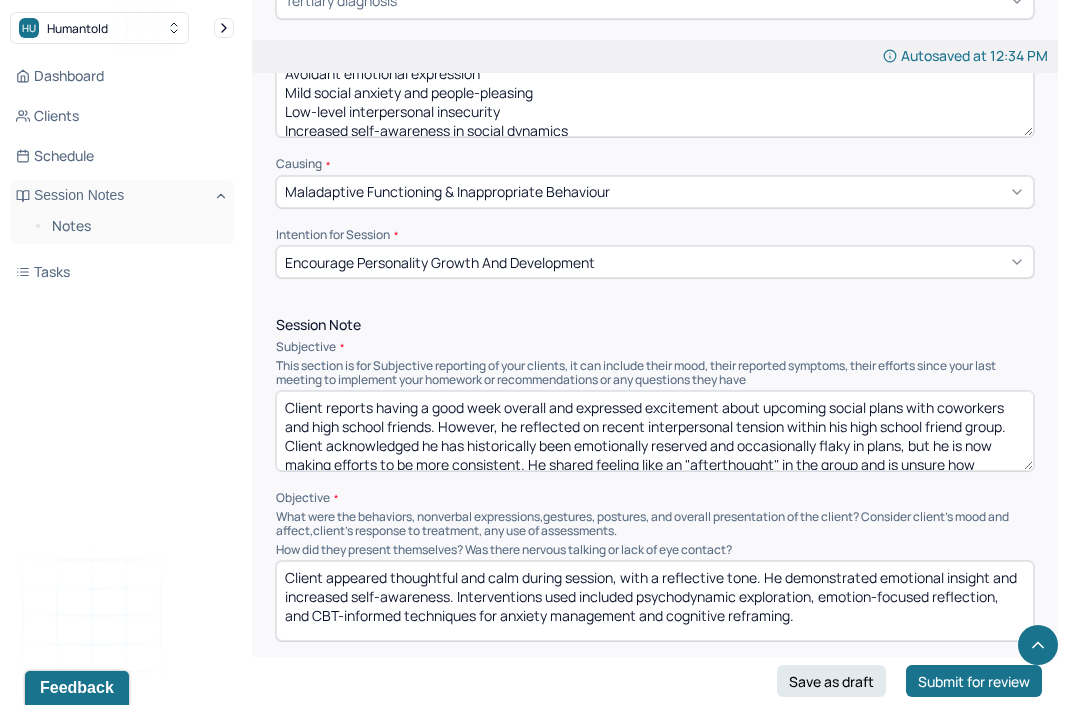 scroll, scrollTop: 79, scrollLeft: 0, axis: vertical 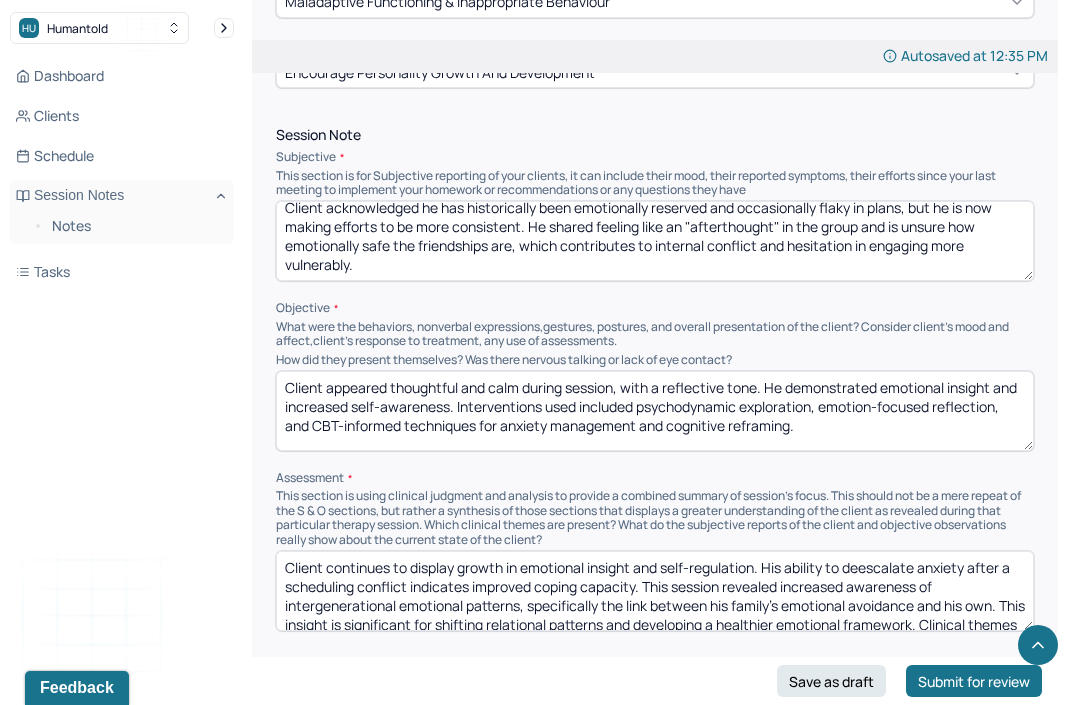 type on "Client reports having a good week overall and expressed excitement about upcoming social plans with coworkers and high school friends. However, he reflected on recent interpersonal tension within his high school friend group. Client acknowledged he has historically been emotionally reserved and occasionally flaky in plans, but he is now making efforts to be more consistent. He shared feeling like an "afterthought" in the group and is unsure how emotionally safe the friendships are, which contributes to internal conflict and hesitation in engaging more vulnerably." 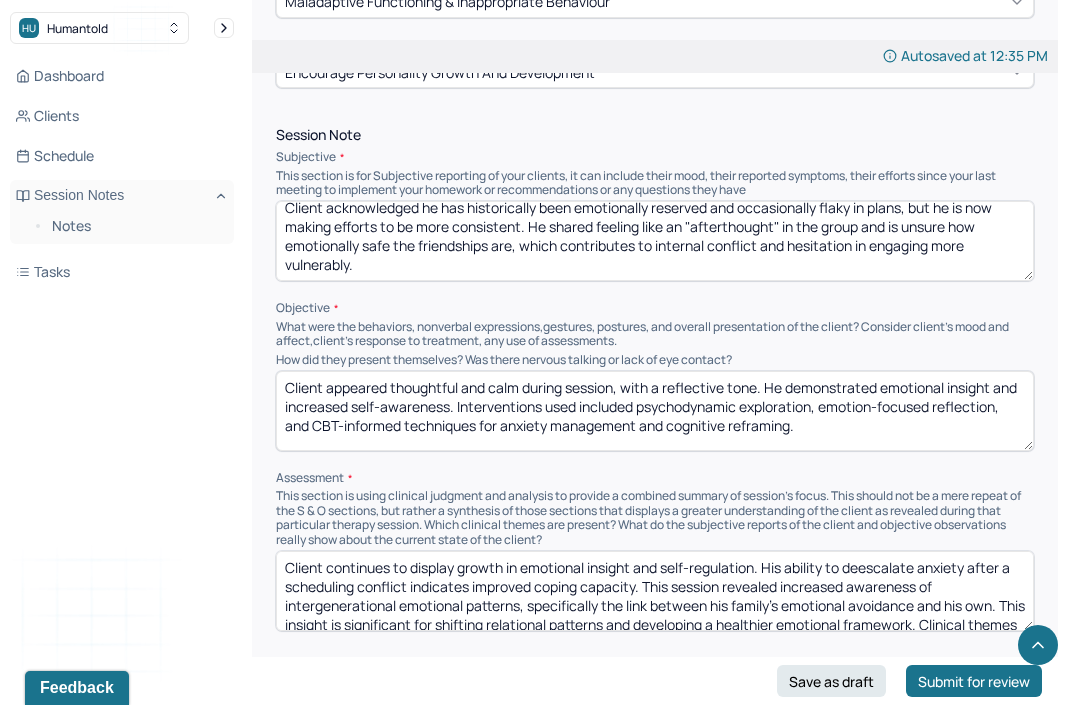 click on "Client appeared thoughtful and calm during session, with a reflective tone. He demonstrated emotional insight and increased self-awareness. Interventions used included psychodynamic exploration, emotion-focused reflection, and CBT-informed techniques for anxiety management and cognitive reframing." at bounding box center (655, 411) 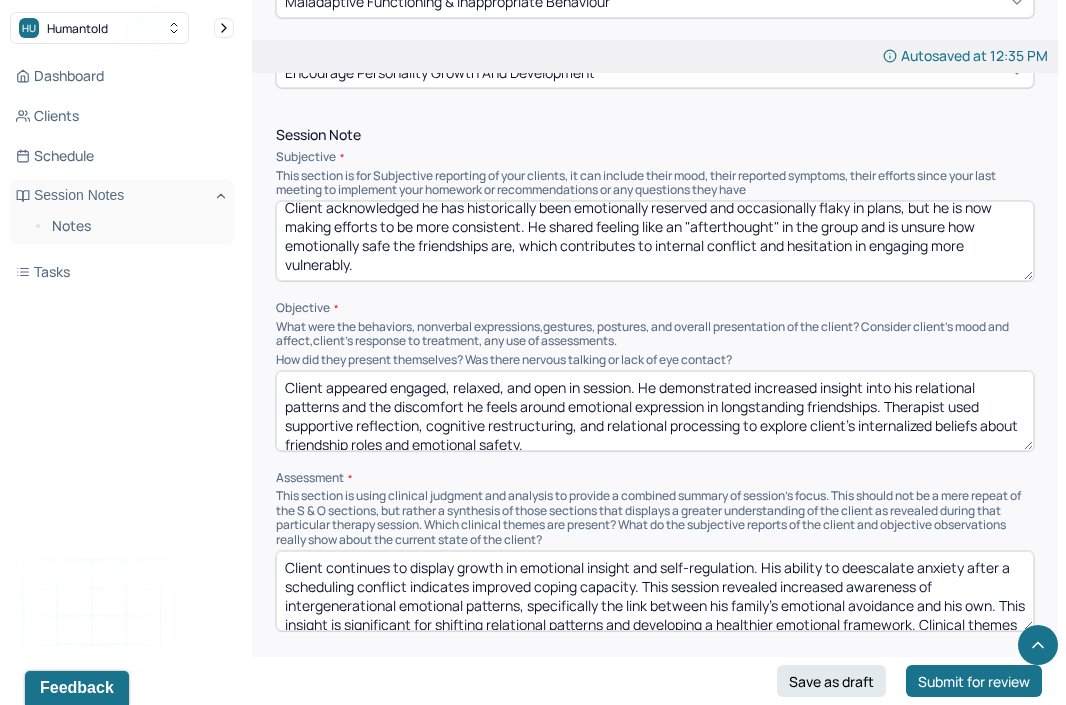 scroll, scrollTop: 41, scrollLeft: 0, axis: vertical 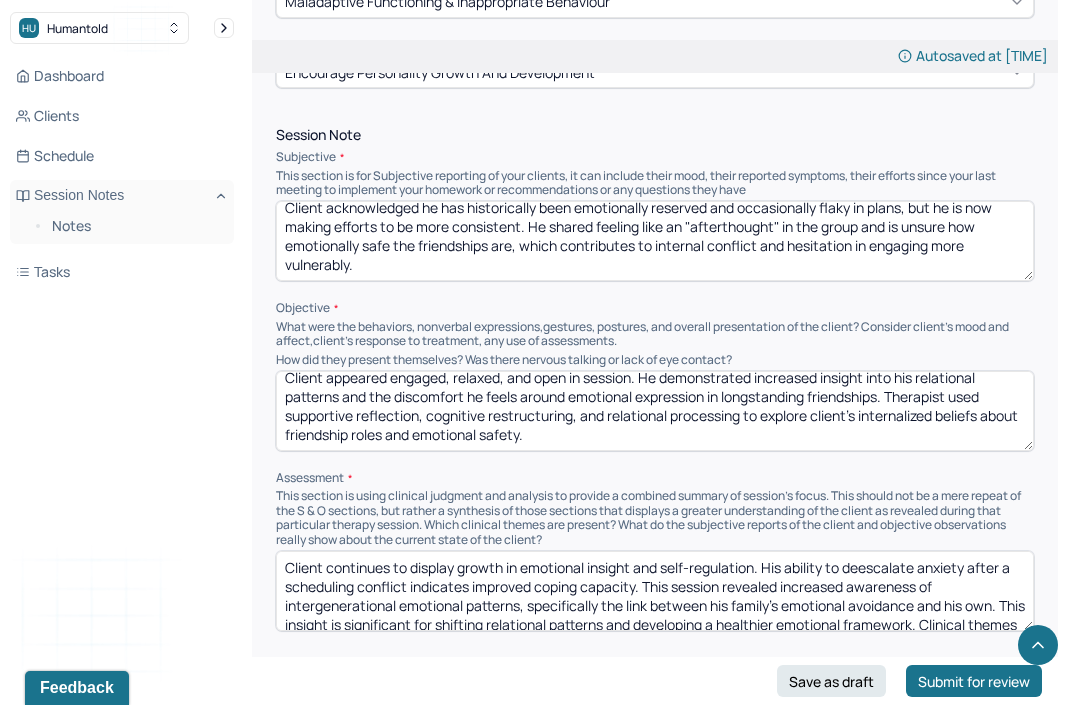 type on "Client appeared engaged, relaxed, and open in session. He demonstrated increased insight into his relational patterns and the discomfort he feels around emotional expression in longstanding friendships. Therapist used supportive reflection, cognitive restructuring, and relational processing to explore client’s internalized beliefs about friendship roles and emotional safety." 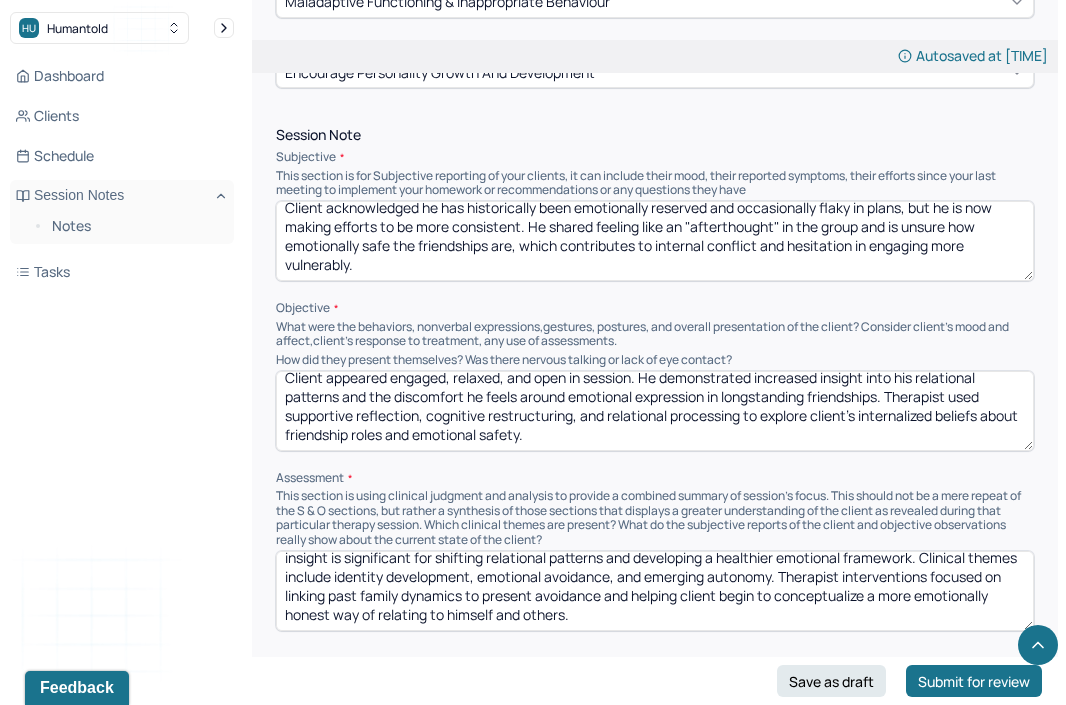 scroll, scrollTop: 122, scrollLeft: 0, axis: vertical 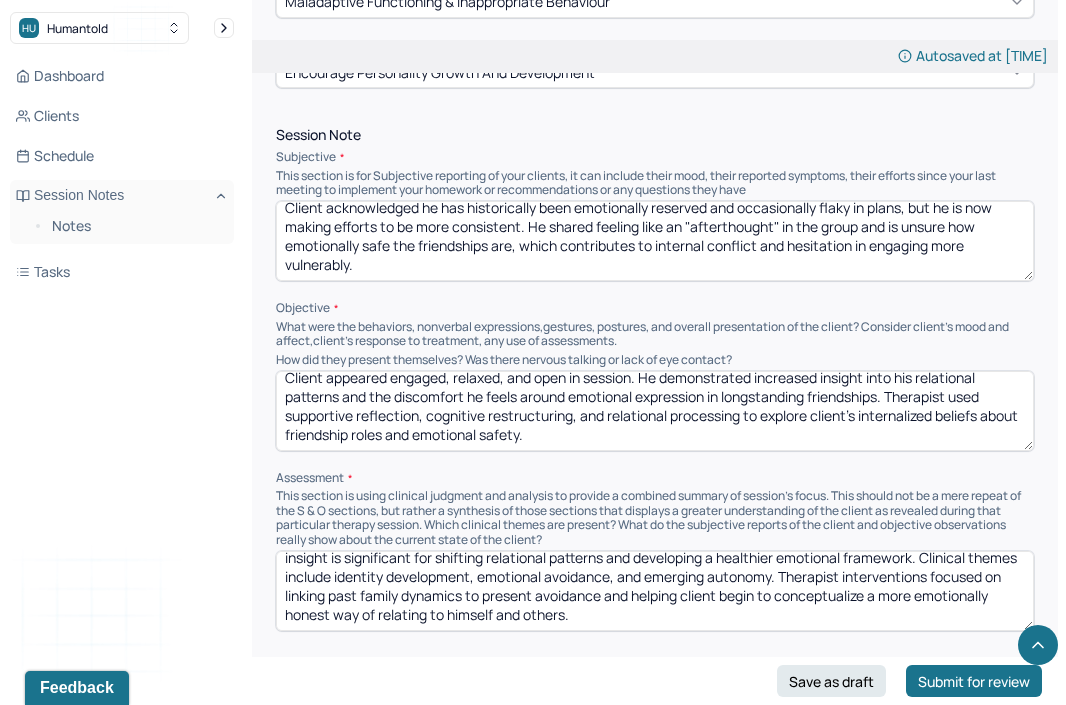 click on "Client continues to display growth in emotional insight and self-regulation. His ability to deescalate anxiety after a scheduling conflict indicates improved coping capacity. This session revealed increased awareness of intergenerational emotional patterns, specifically the link between his family's emotional avoidance and his own. This insight is significant for shifting relational patterns and developing a healthier emotional framework. Clinical themes include identity development, emotional avoidance, and emerging autonomy. Therapist interventions focused on linking past family dynamics to present avoidance and helping client begin to conceptualize a more emotionally honest way of relating to himself and others." at bounding box center [655, 591] 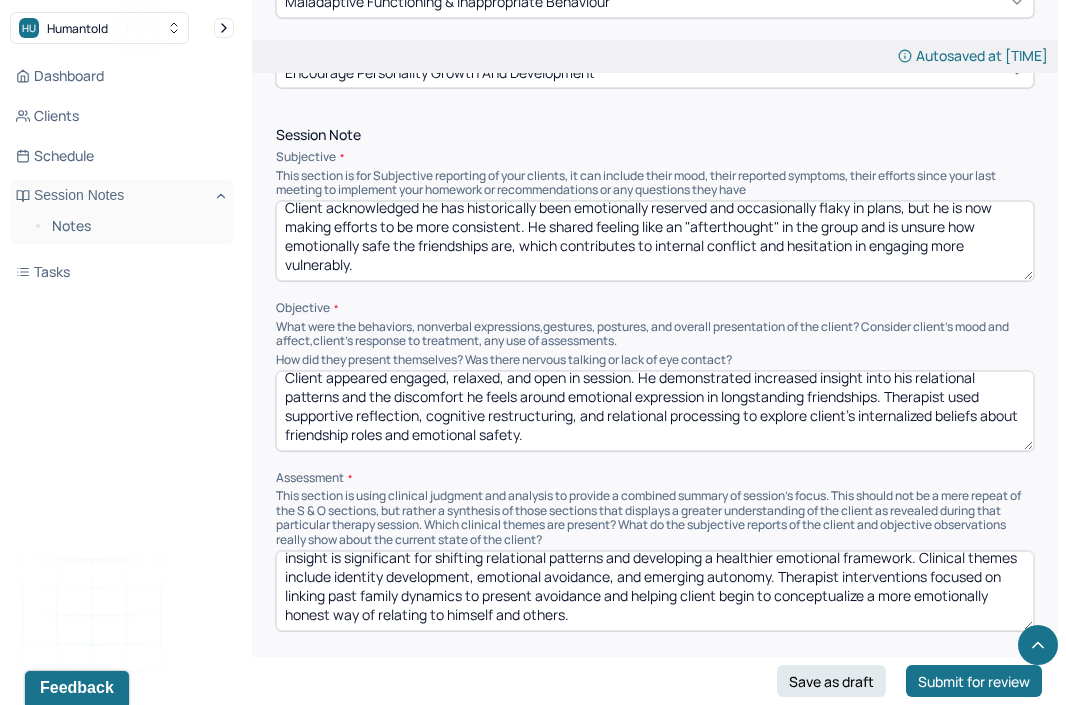 paste on "show growth in self-awareness and relational insight. The session focused on unpacking longstanding relational patterns, including avoidant communication and fear of being misunderstood or devalued. The client is navigating the tension between his desire for deeper friendships and his tendency to emotionally withdraw when feeling uncertain. The therapeutic process is helping him identify the roots of these behaviors, including possible early attachment dynamics and fears of rejection. The session helped clarify that his feelings of being an "afterthought" are valid yet may also be influenced by internal narratives that need to be challenged gently." 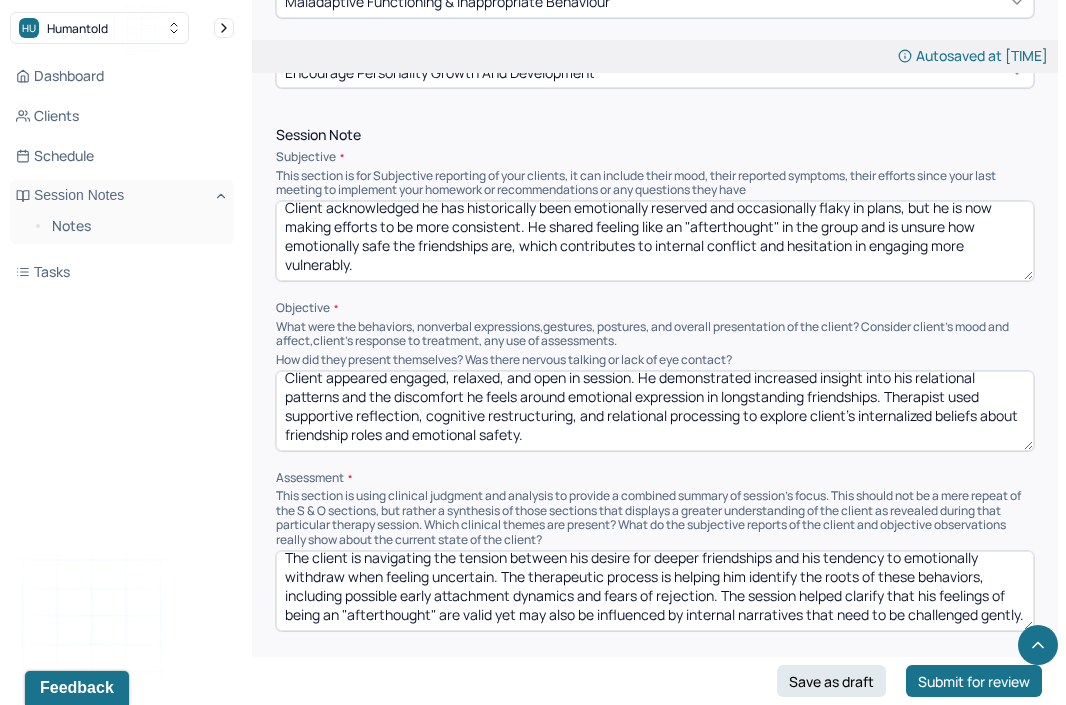 scroll, scrollTop: 0, scrollLeft: 0, axis: both 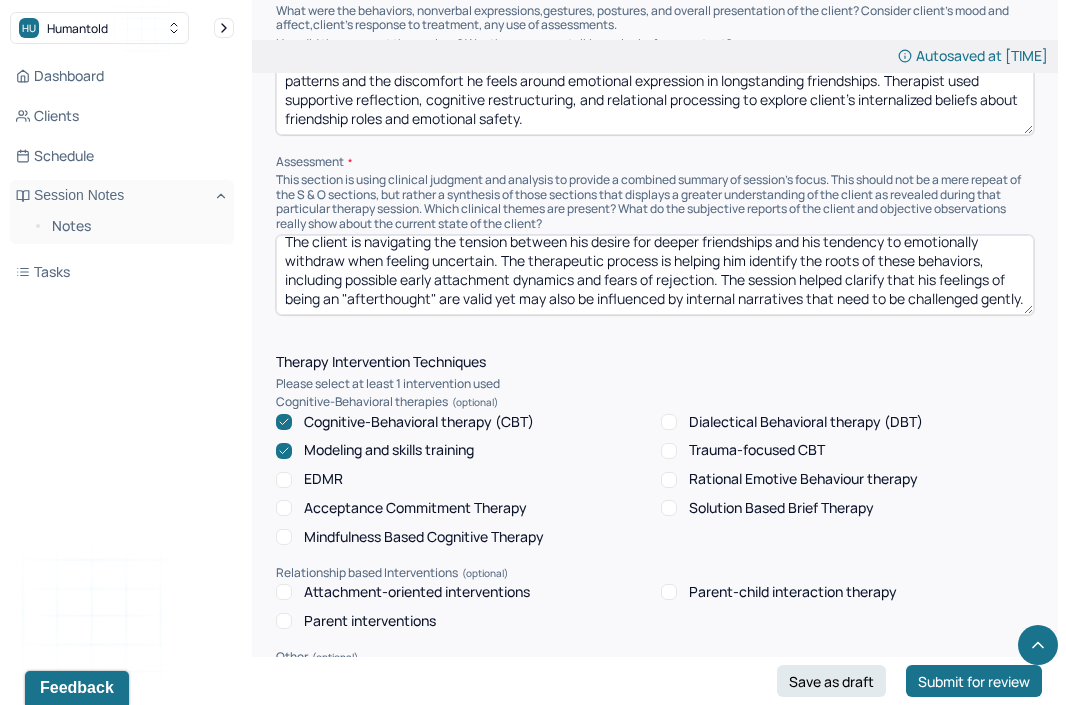 click on "Client continues to show growth in self-awareness and relational insight. The session focused on unpacking longstanding relational patterns, including avoidant communication and fear of being misunderstood or devalued. The client is navigating the tension between his desire for deeper friendships and his tendency to emotionally withdraw when feeling uncertain. The therapeutic process is helping him identify the roots of these behaviors, including possible early attachment dynamics and fears of rejection. The session helped clarify that his feelings of being an "afterthought" are valid yet may also be influenced by internal narratives that need to be challenged gently." at bounding box center (655, 275) 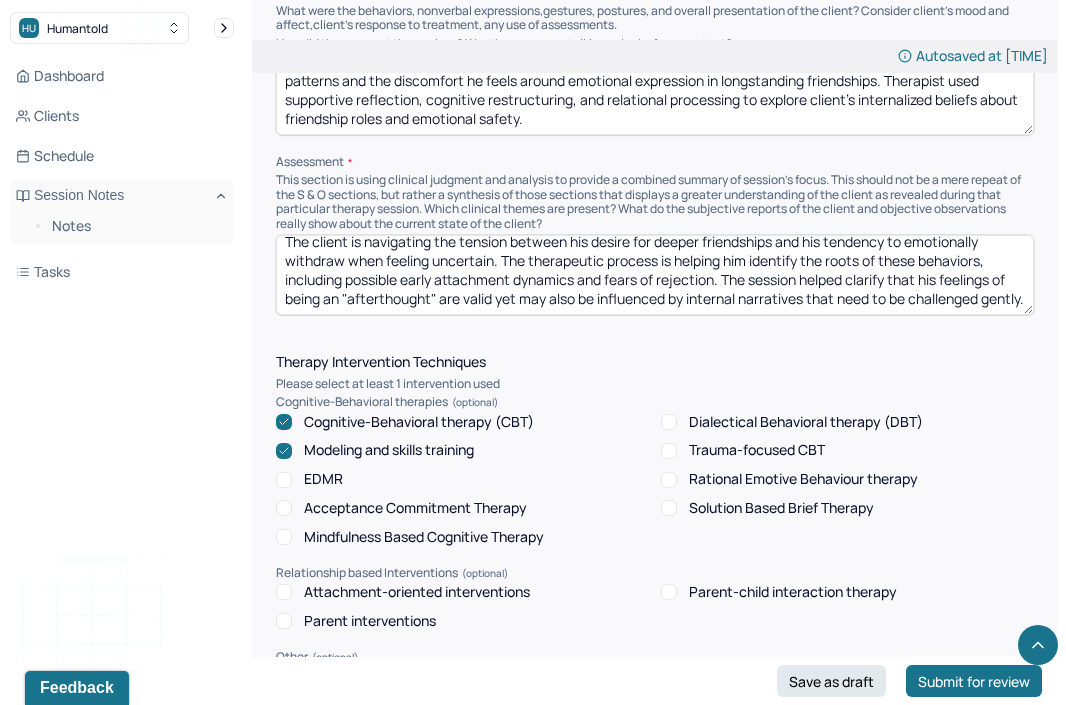 scroll, scrollTop: 65, scrollLeft: 0, axis: vertical 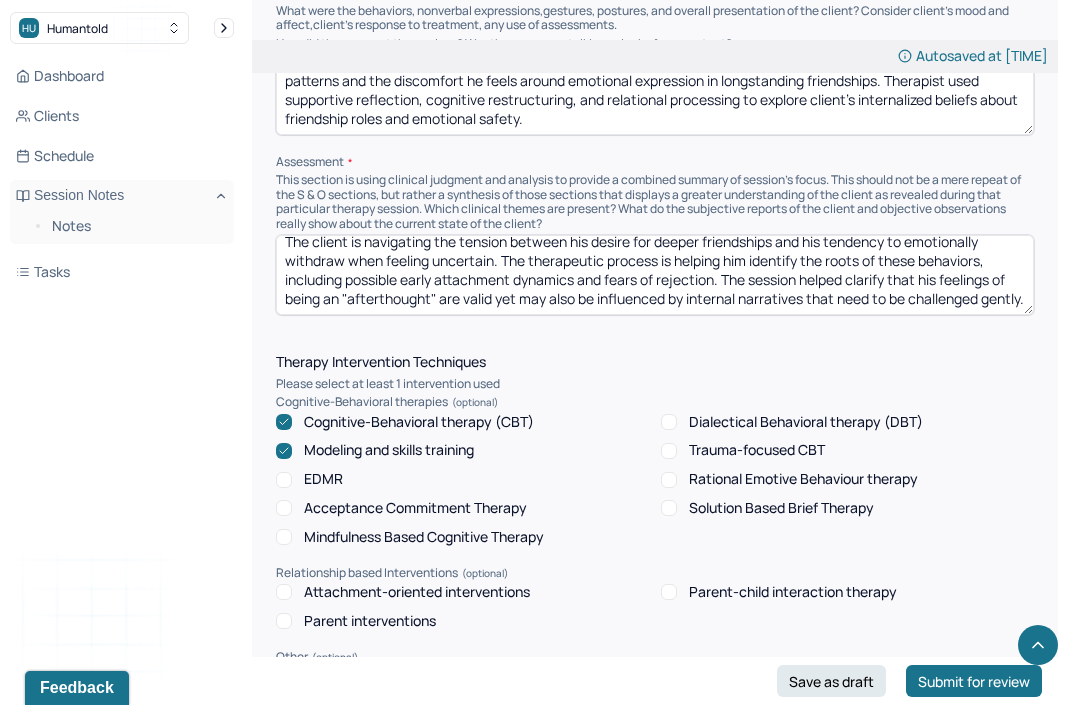 click on "Client continues to show growth in self-awareness and relational insight. The session focused on unpacking longstanding relational patterns, including avoidant communication and fear of being misunderstood or devalued. The client is navigating the tension between his desire for deeper friendships and his tendency to emotionally withdraw when feeling uncertain. The therapeutic process is helping him identify the roots of these behaviors, including possible early attachment dynamics and fears of rejection. The session helped clarify that his feelings of being an "afterthought" are valid yet may also be influenced by internal narratives that need to be challenged gently." at bounding box center [655, 275] 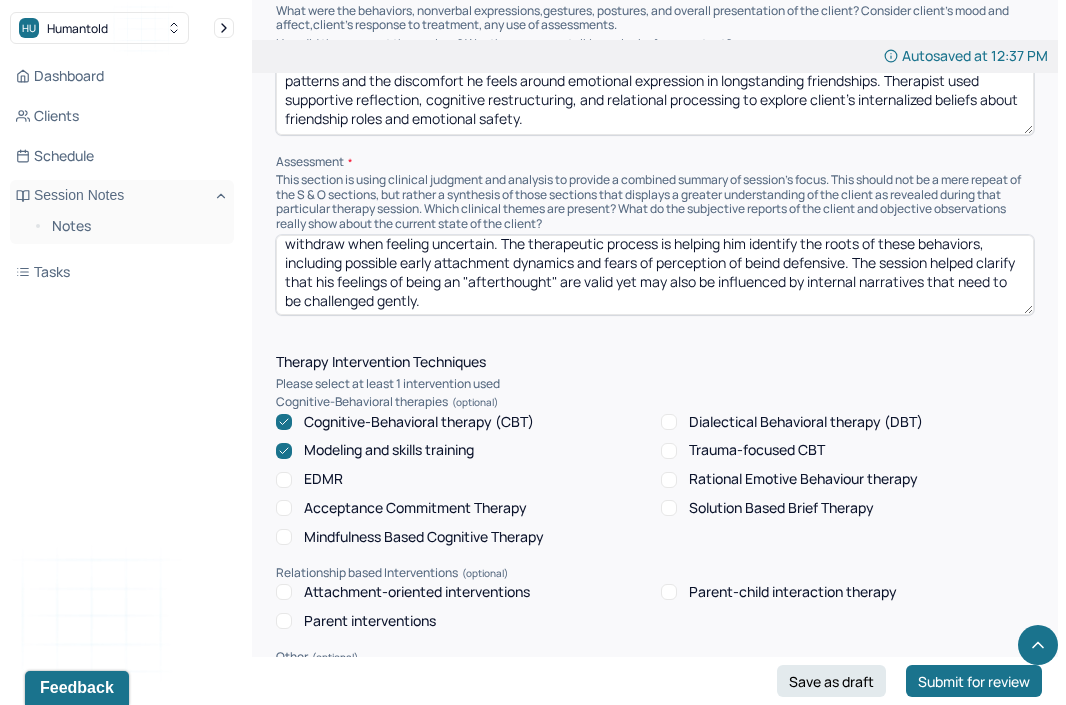 click on "Client continues to show growth in self-awareness and relational insight. The session focused on unpacking longstanding relational patterns, including avoidant communication and fear of being misunderstood or devalued. The client is navigating the tension between his desire for deeper friendships and his tendency to emotionally withdraw when feeling uncertain. The therapeutic process is helping him identify the roots of these behaviors, including possible early attachment dynamics and fears of perception of beind defensive. The session helped clarify that his feelings of being an "afterthought" are valid yet may also be influenced by internal narratives that need to be challenged gently." at bounding box center (655, 275) 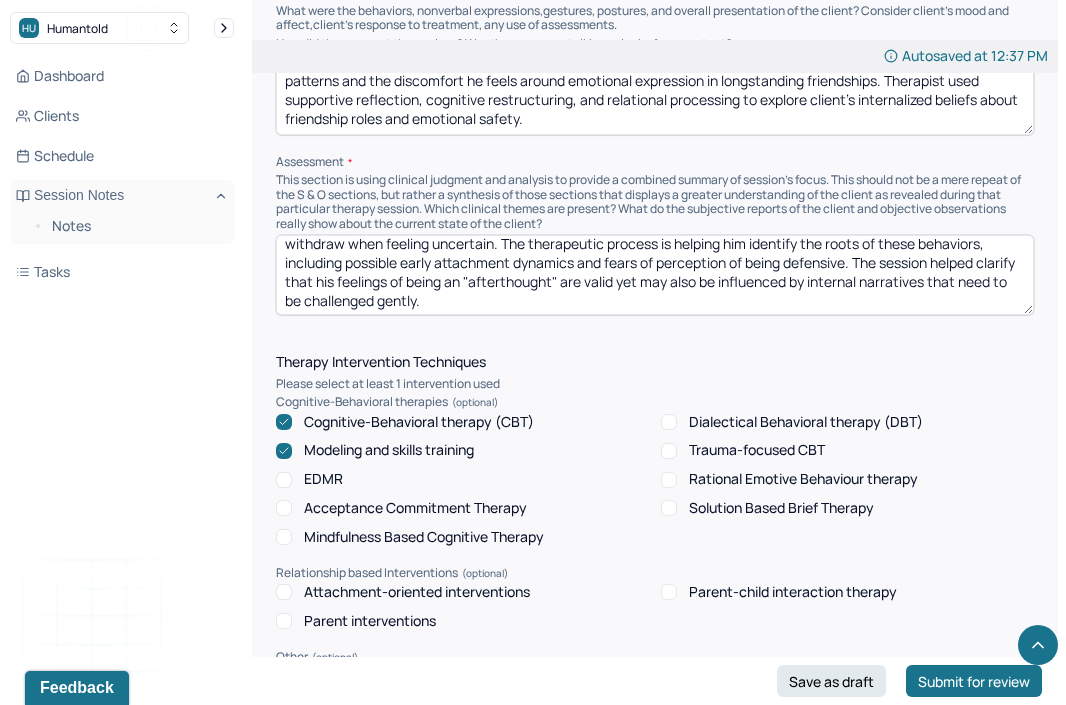 scroll, scrollTop: 74, scrollLeft: 0, axis: vertical 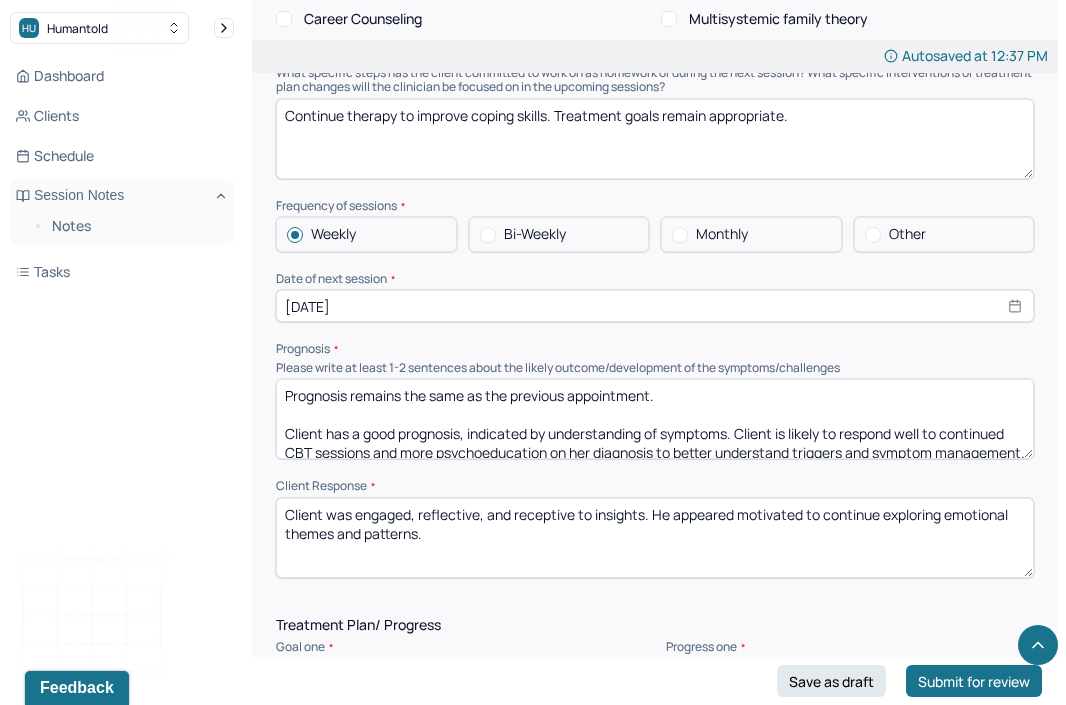 type on "Client continues to show growth in self-awareness and relational insight. The session focused on unpacking longstanding relational patterns, including avoidant communication and fear of being misunderstood or devalued. The client is navigating the tension between his desire for deeper friendships and his tendency to emotionally withdraw when feeling uncertain. The therapeutic process is helping him identify the roots of these behaviors, including possible early attachment dynamics and fears of perception of being defensive. The session helped clarify that his feelings of being an "afterthought" are valid yet may also be influenced by internal narratives that need to be challenged gently." 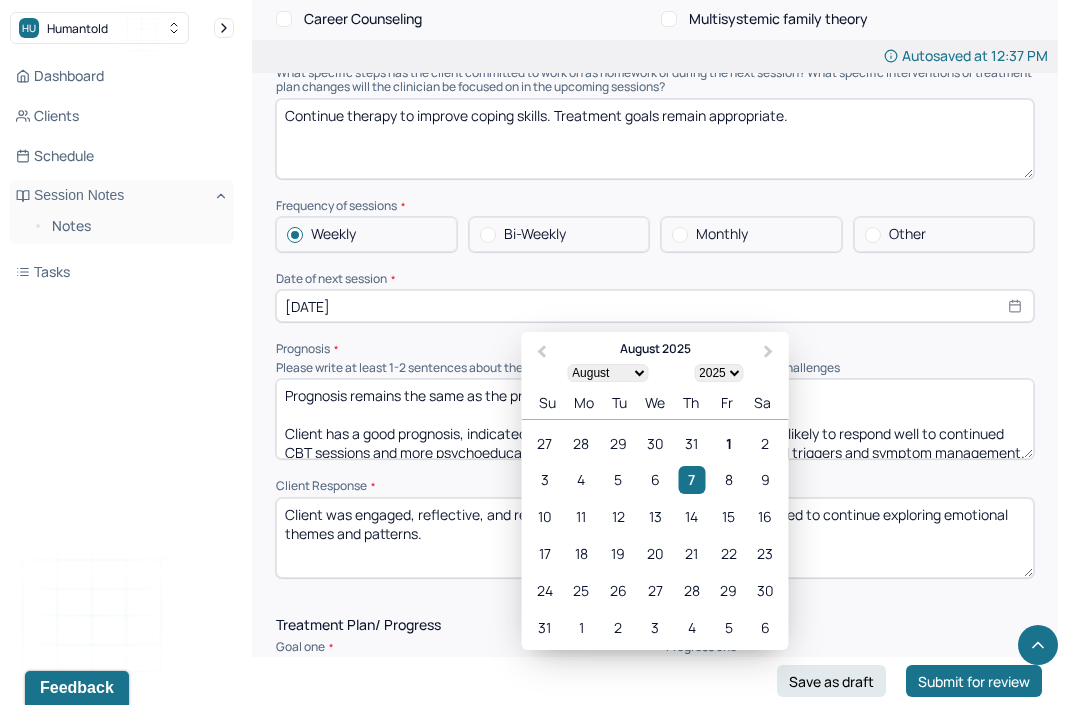 click on "[DATE]" at bounding box center (655, 306) 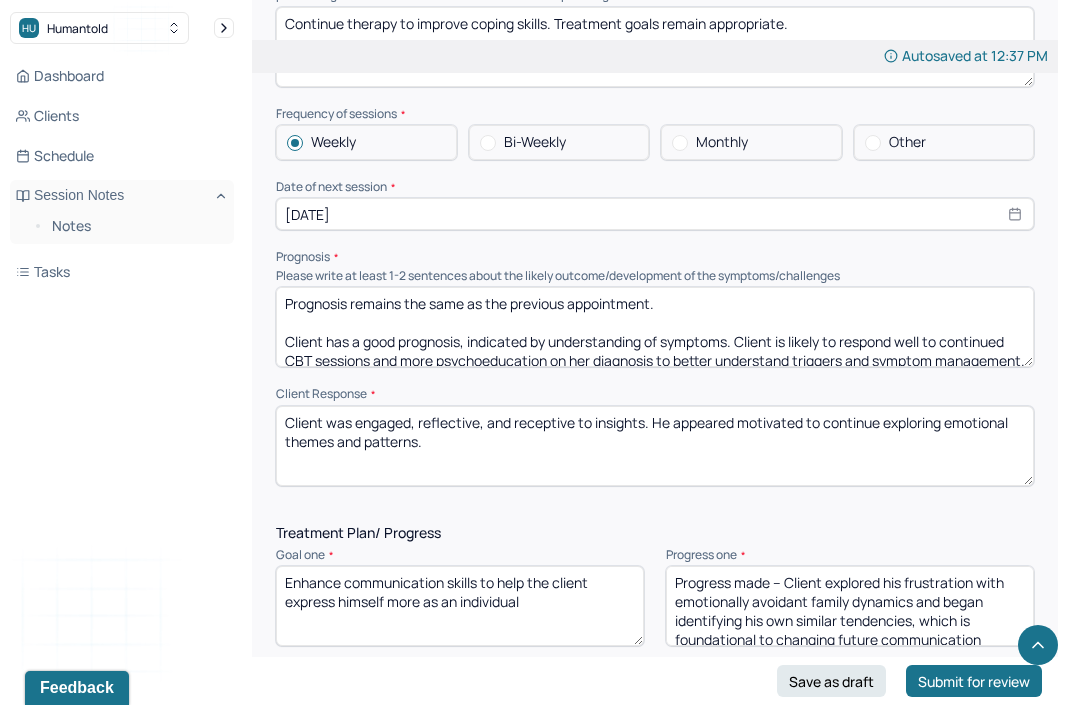 scroll, scrollTop: 2409, scrollLeft: 0, axis: vertical 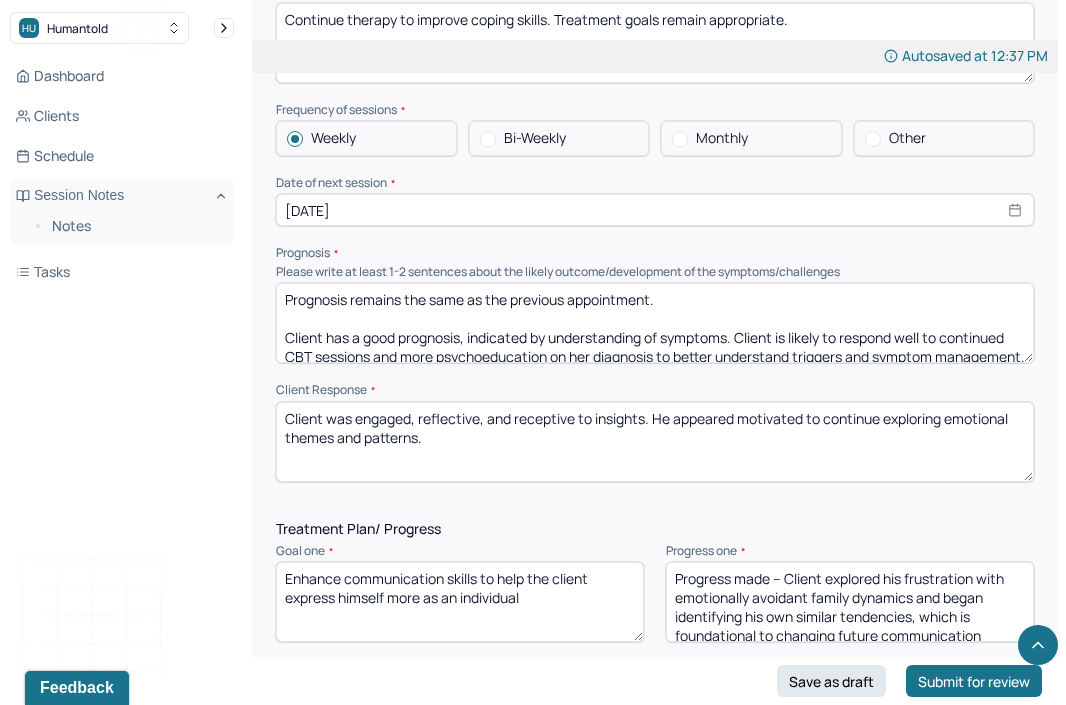 click on "Client was engaged, reflective, and receptive to insights. He appeared motivated to continue exploring emotional themes and patterns." at bounding box center (655, 442) 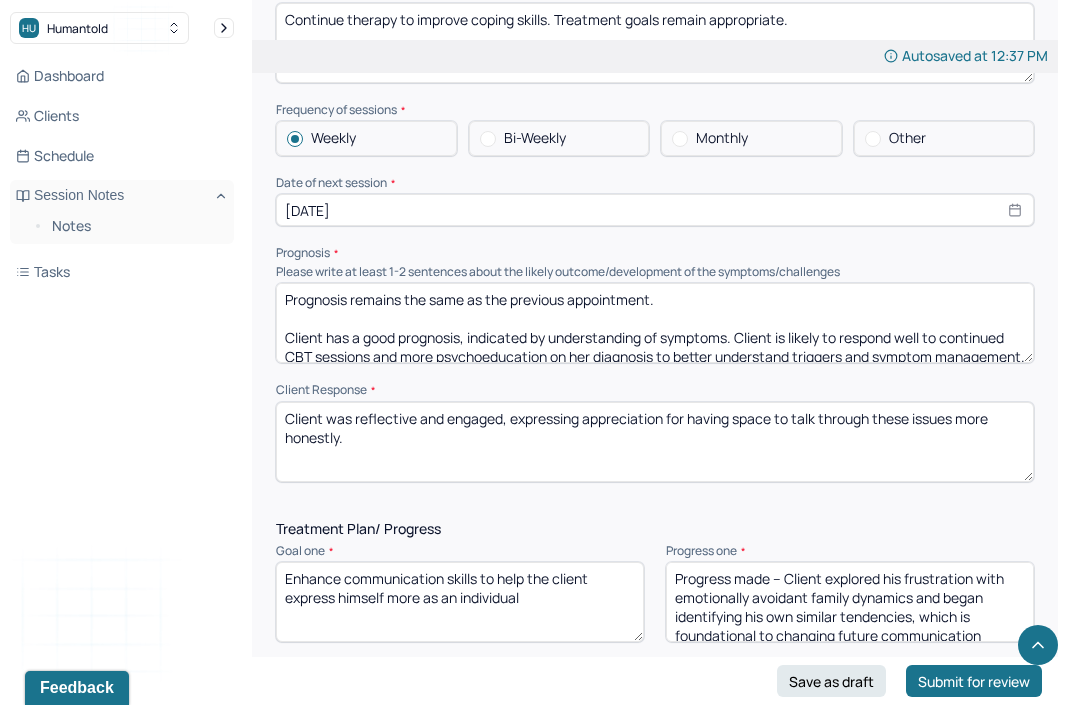 scroll, scrollTop: 3, scrollLeft: 0, axis: vertical 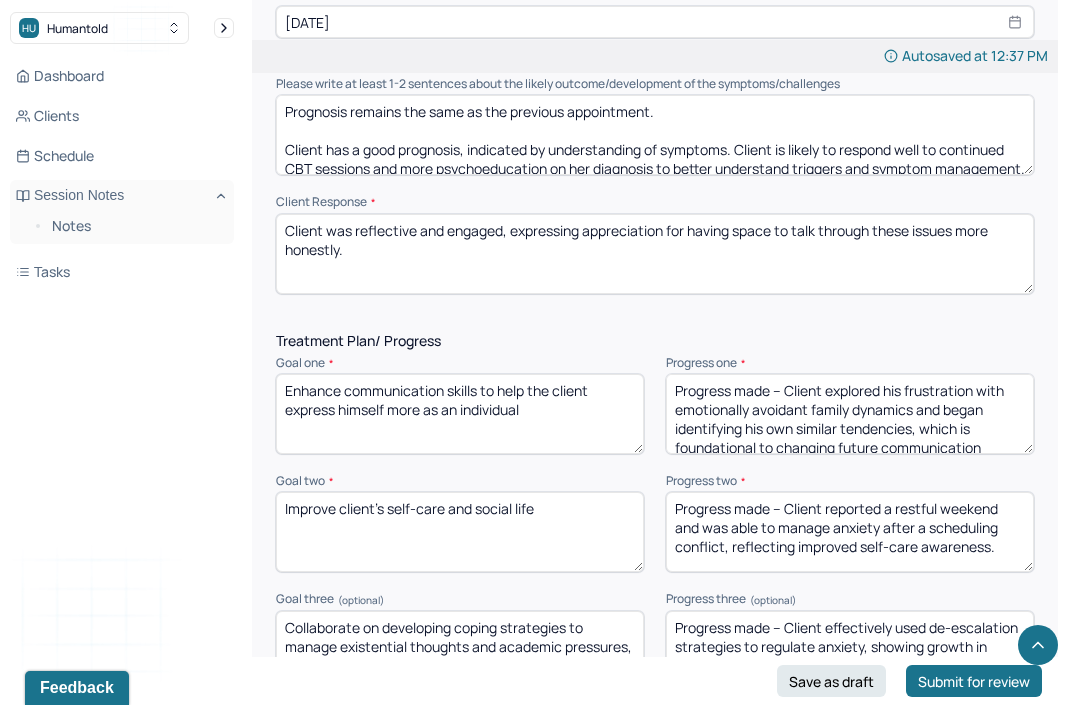 type on "Client was reflective and engaged, expressing appreciation for having space to talk through these issues more honestly." 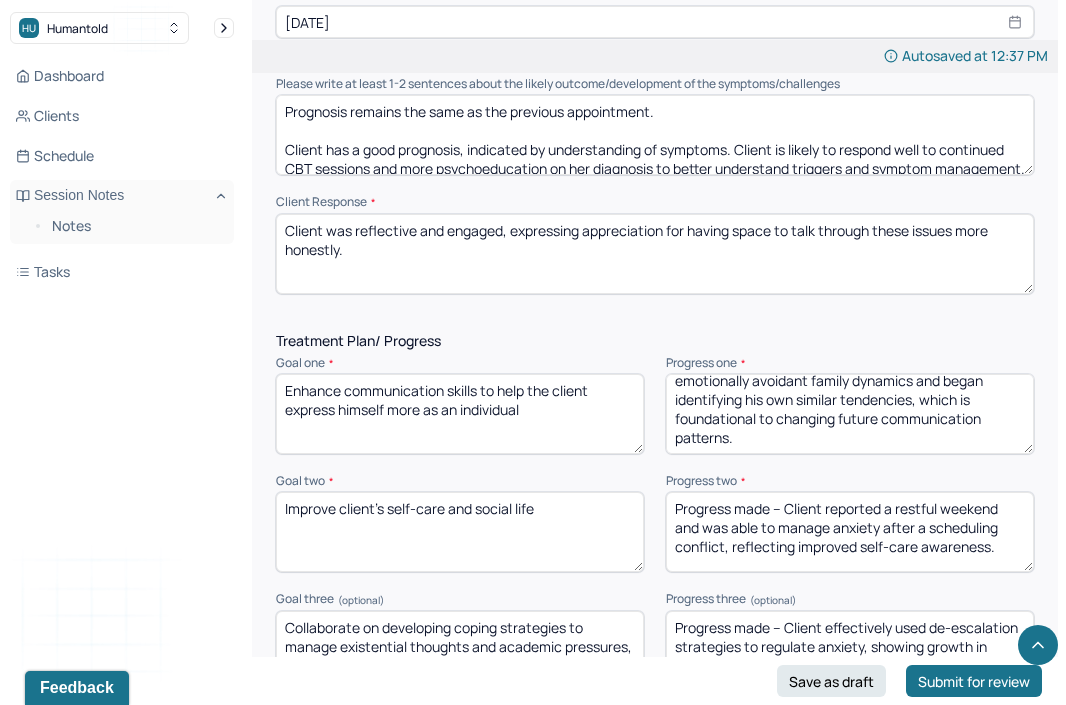 drag, startPoint x: 823, startPoint y: 367, endPoint x: 894, endPoint y: 485, distance: 137.71347 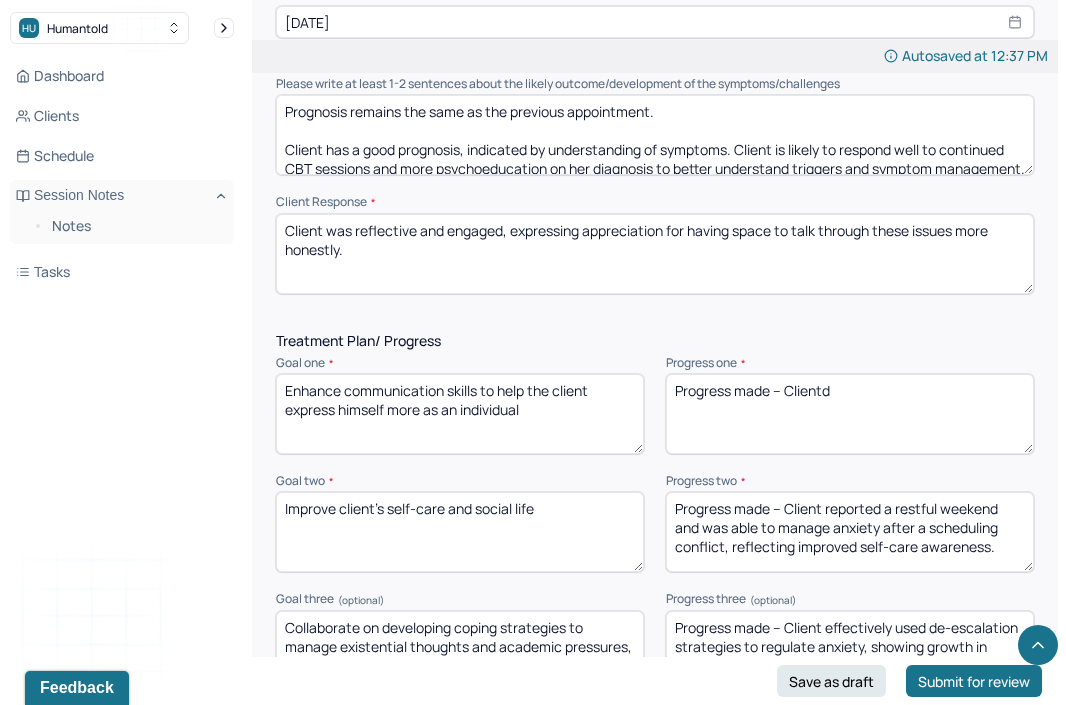 scroll, scrollTop: 0, scrollLeft: 0, axis: both 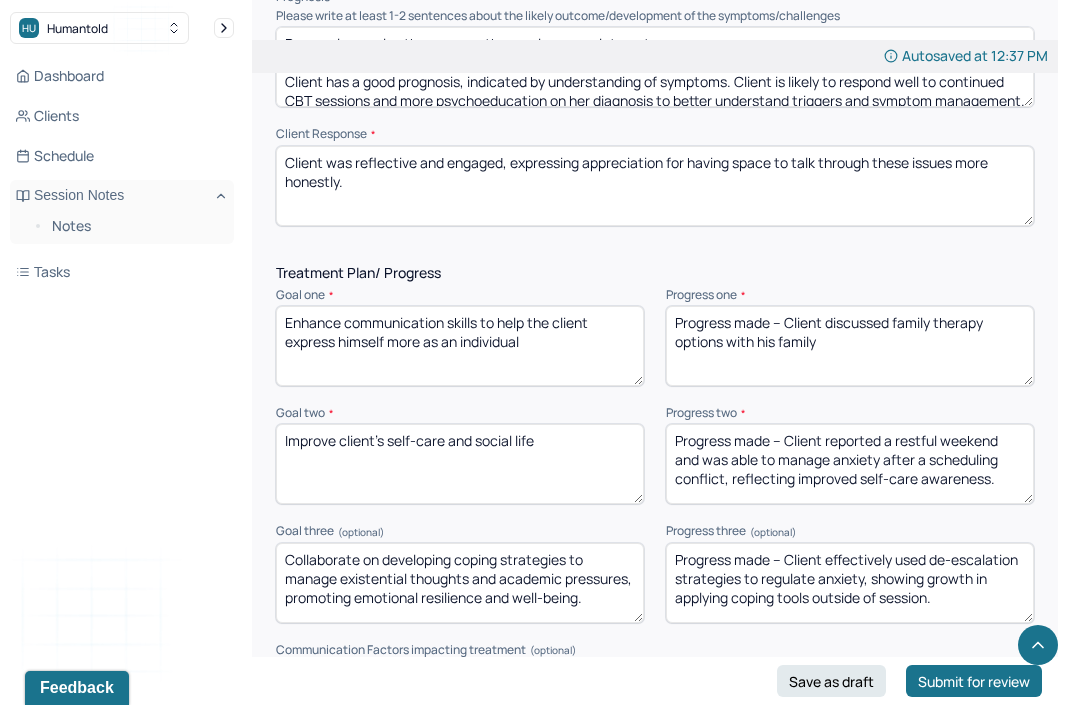 type on "Progress made – Client discussed family therapy options with his family" 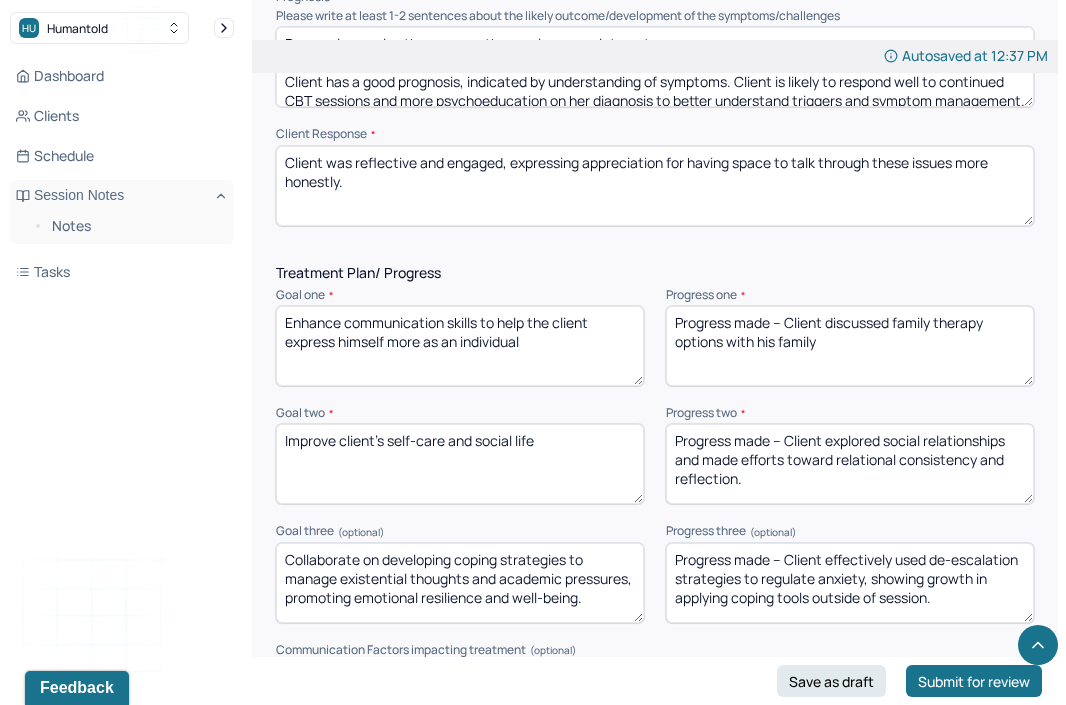 scroll, scrollTop: 22, scrollLeft: 0, axis: vertical 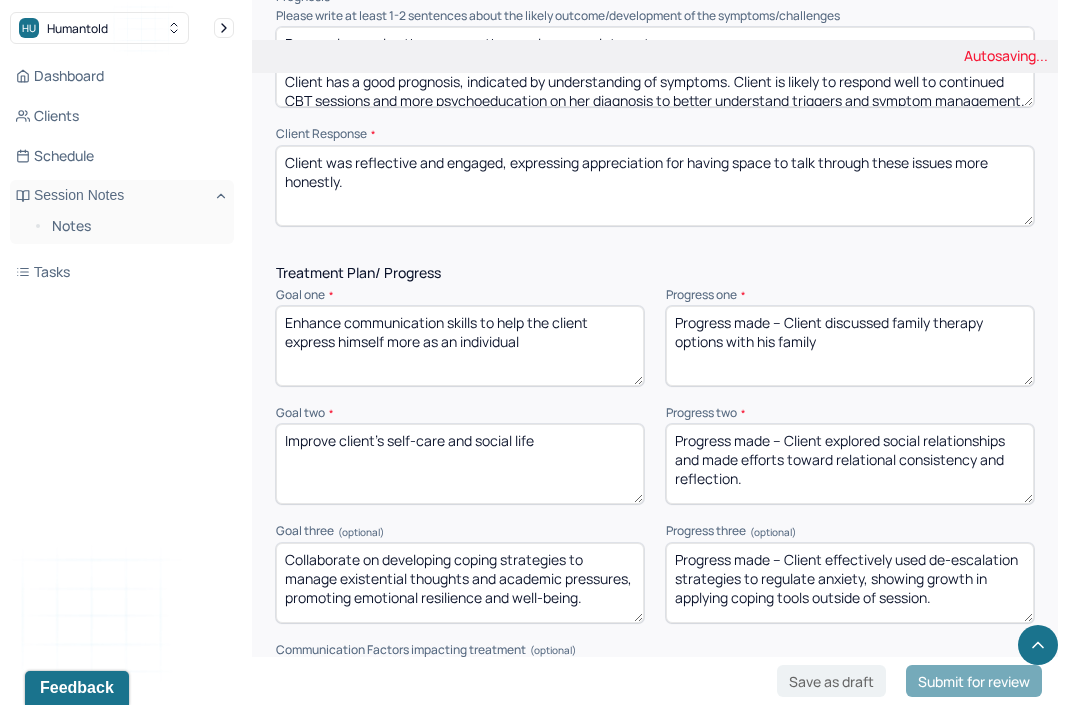 type on "Progress made – Client explored social relationships and made efforts toward relational consistency and reflection." 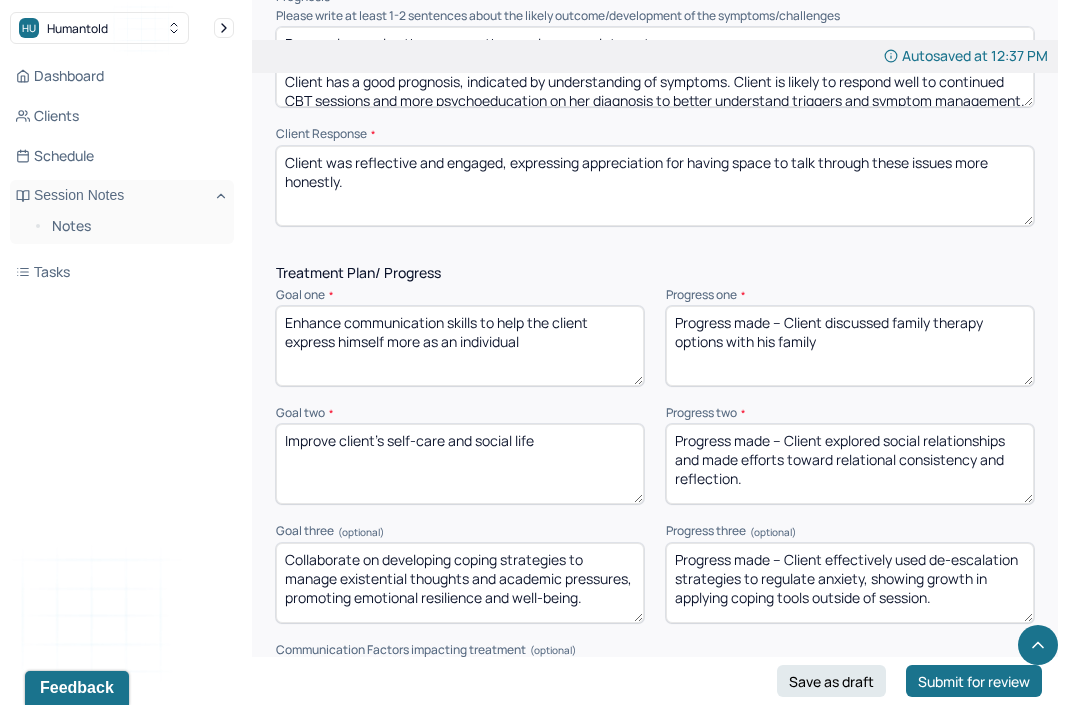 scroll, scrollTop: 2746, scrollLeft: 0, axis: vertical 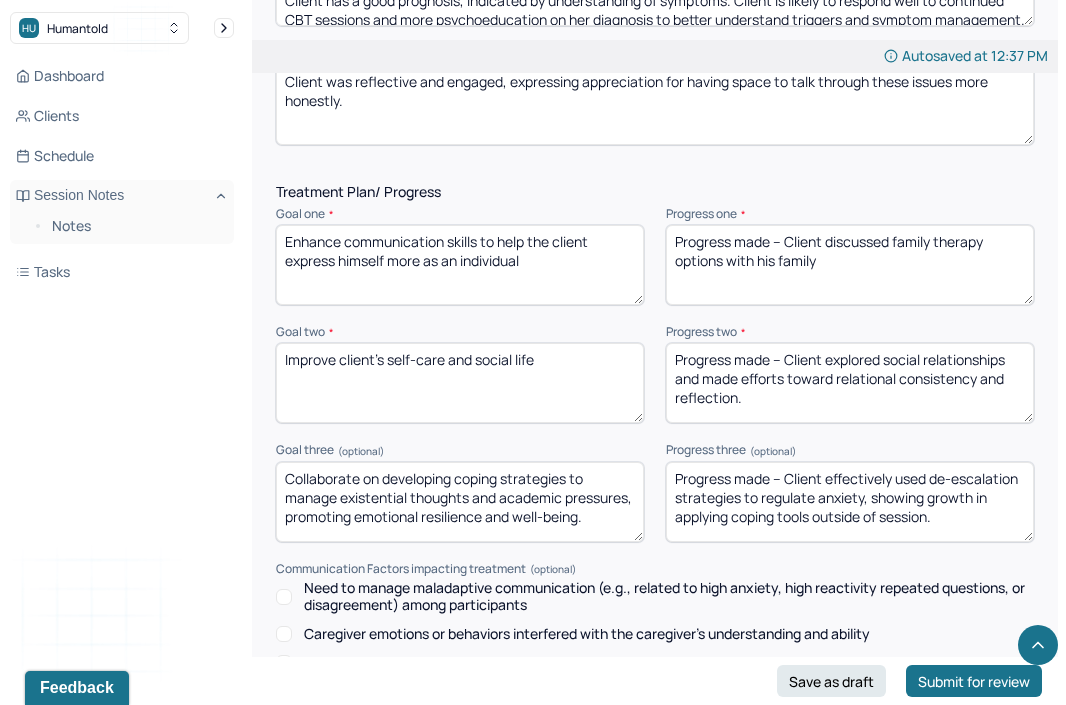 click on "Progress made – Client effectively used de-escalation strategies to regulate anxiety, showing growth in applying coping tools outside of session." at bounding box center (850, 502) 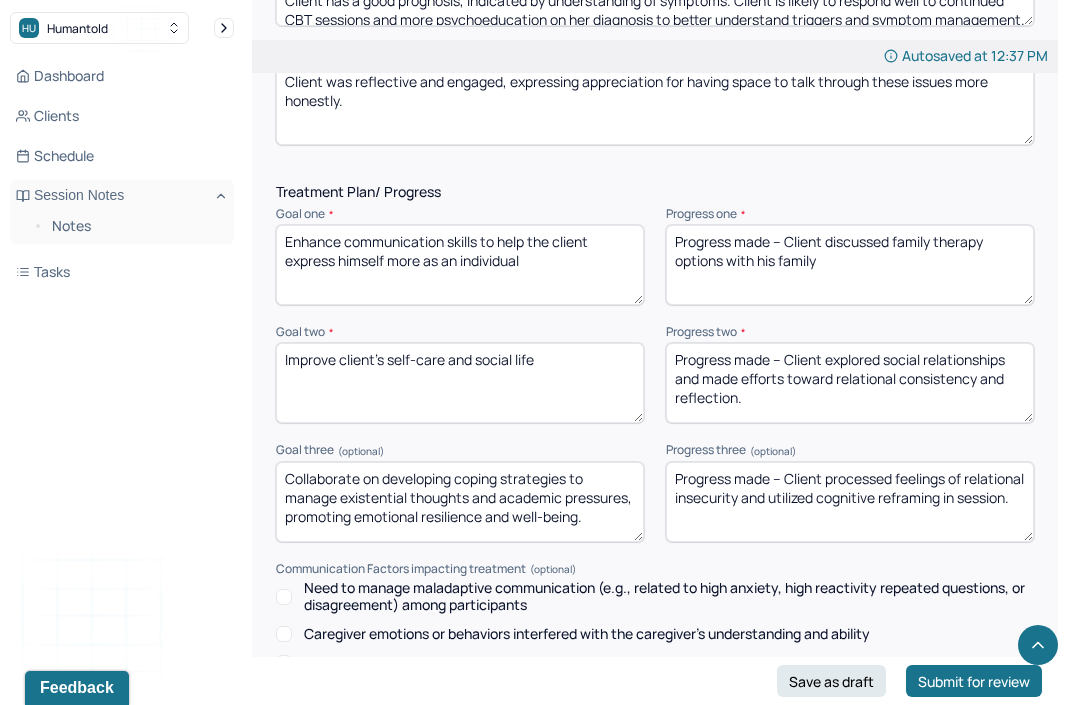 scroll, scrollTop: 313, scrollLeft: 0, axis: vertical 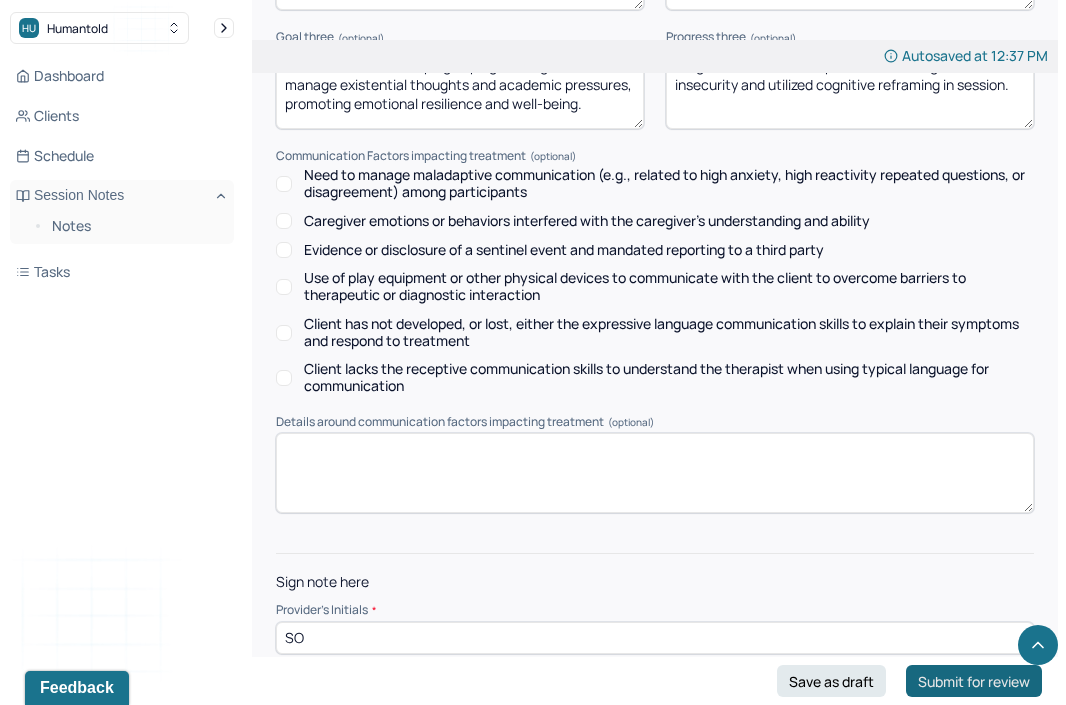 type on "Progress made – Client processed feelings of relational insecurity and utilized cognitive reframing in session." 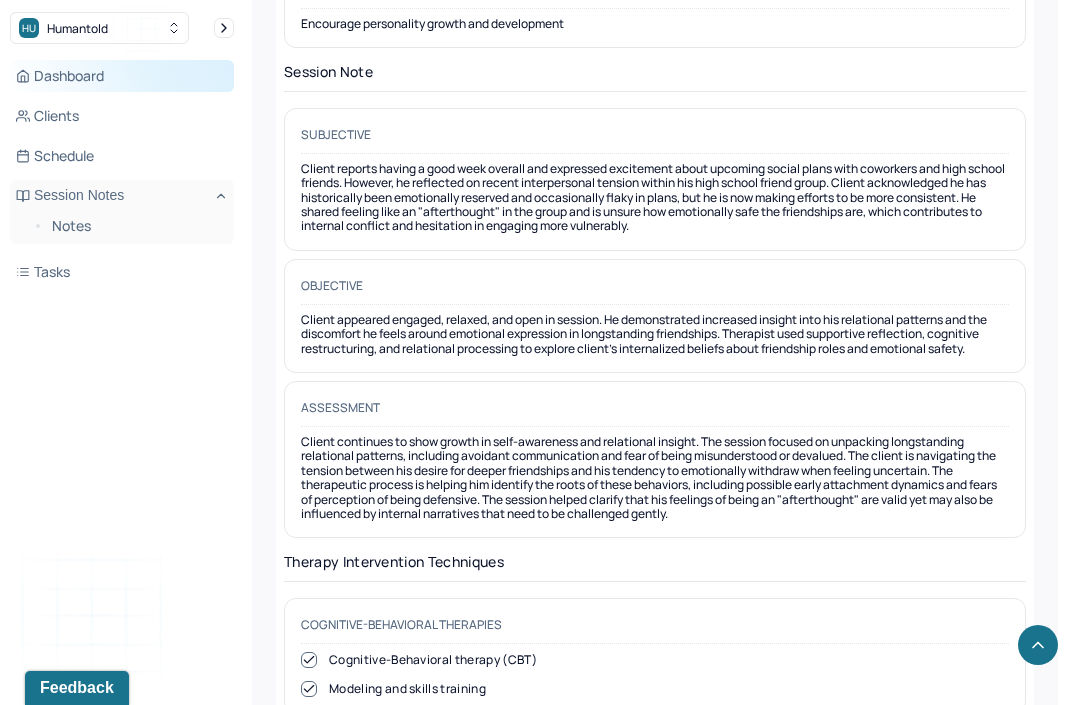 click on "Dashboard" at bounding box center (122, 76) 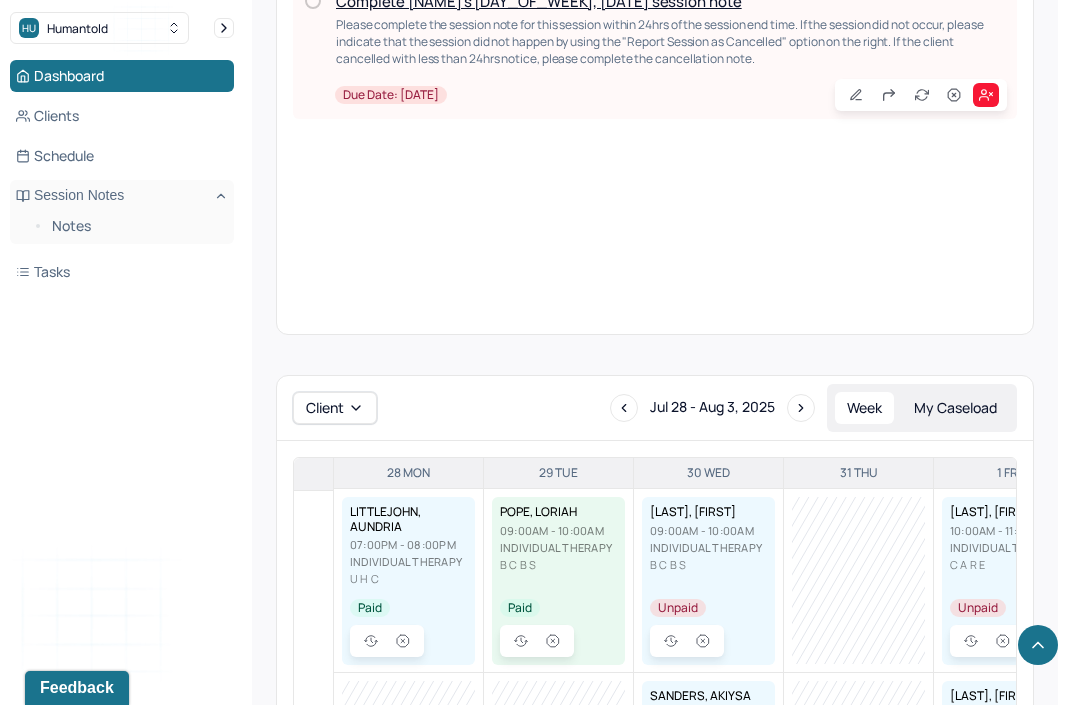 scroll, scrollTop: 1100, scrollLeft: 0, axis: vertical 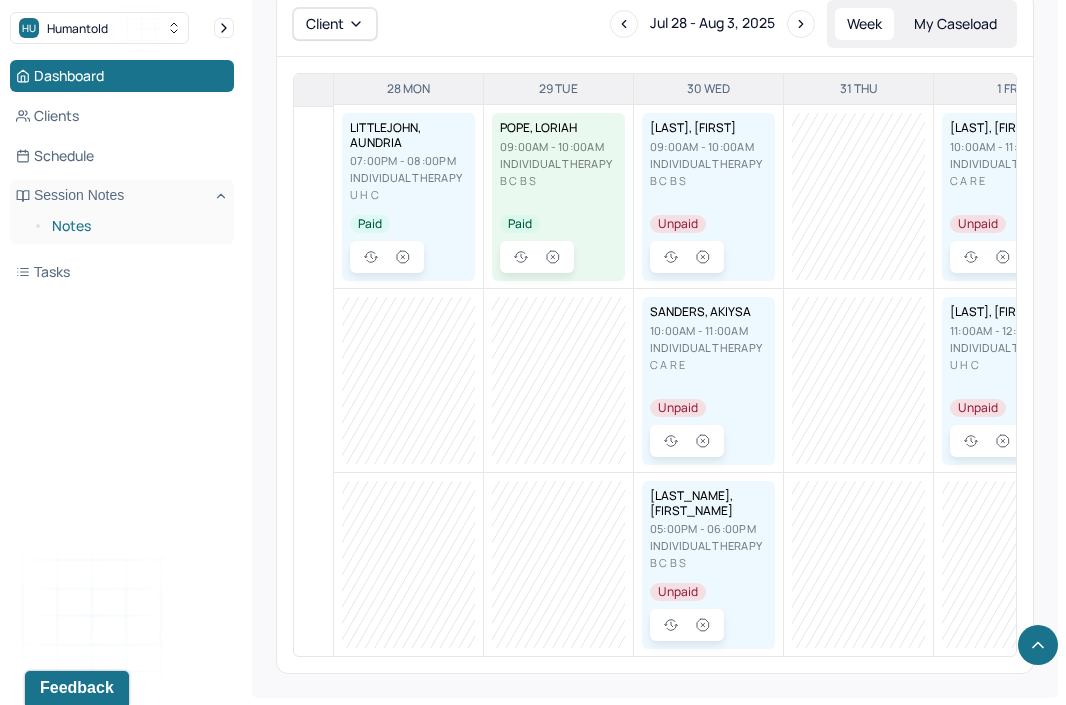 click on "Notes" at bounding box center [135, 226] 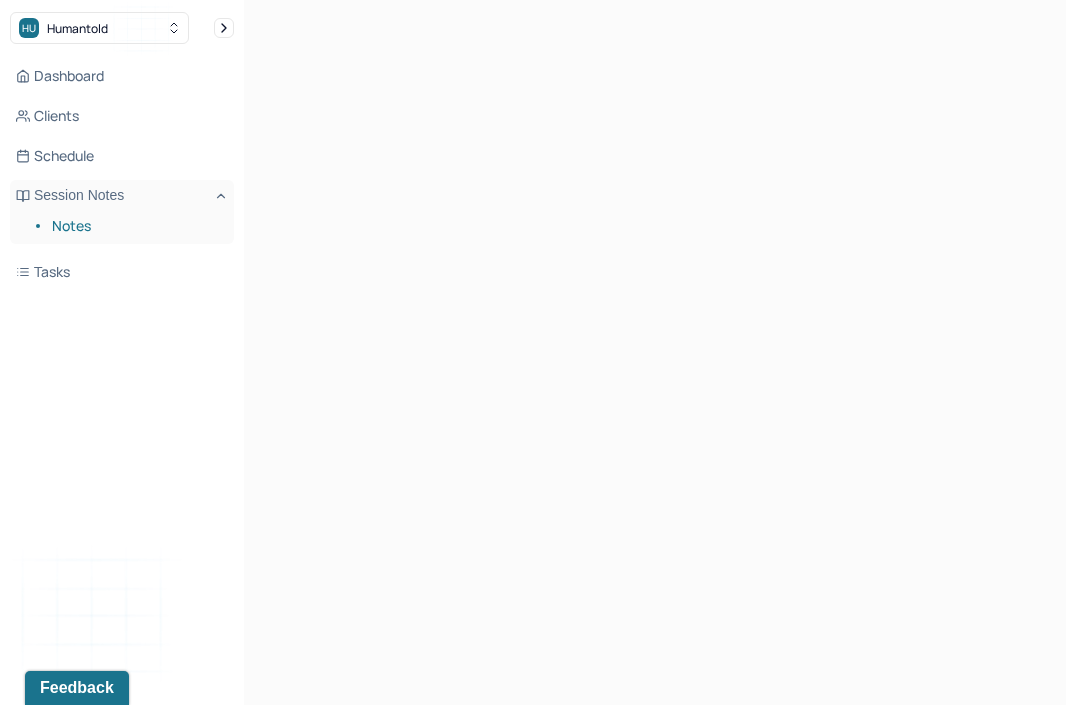 scroll, scrollTop: 0, scrollLeft: 0, axis: both 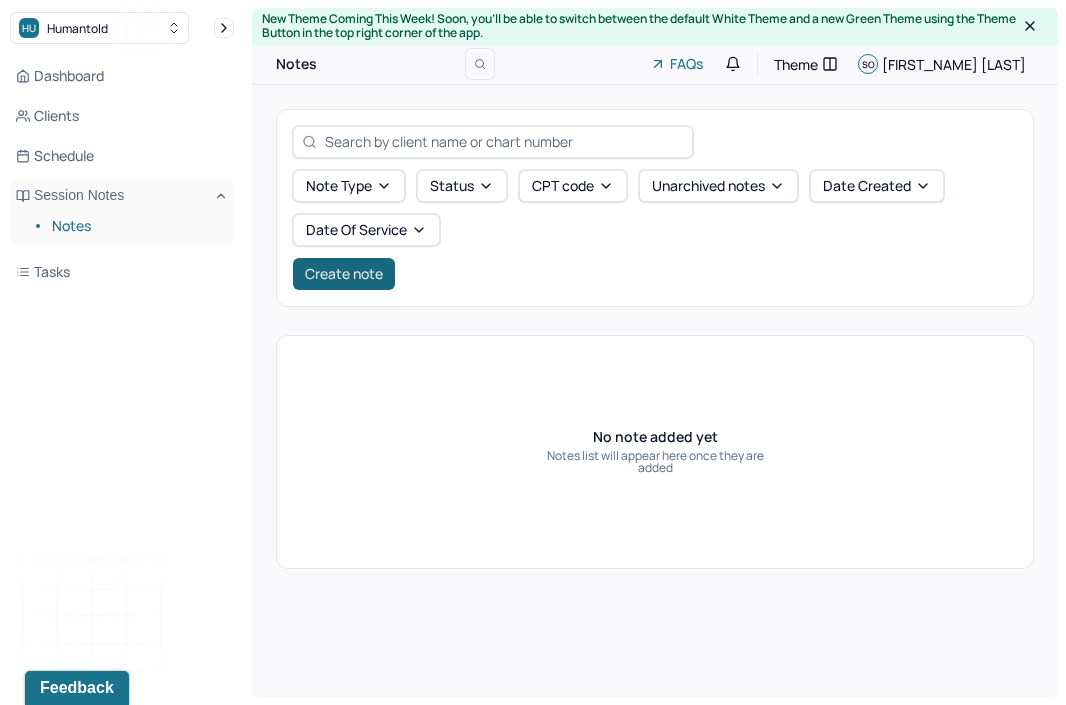 click on "Create note" at bounding box center (344, 274) 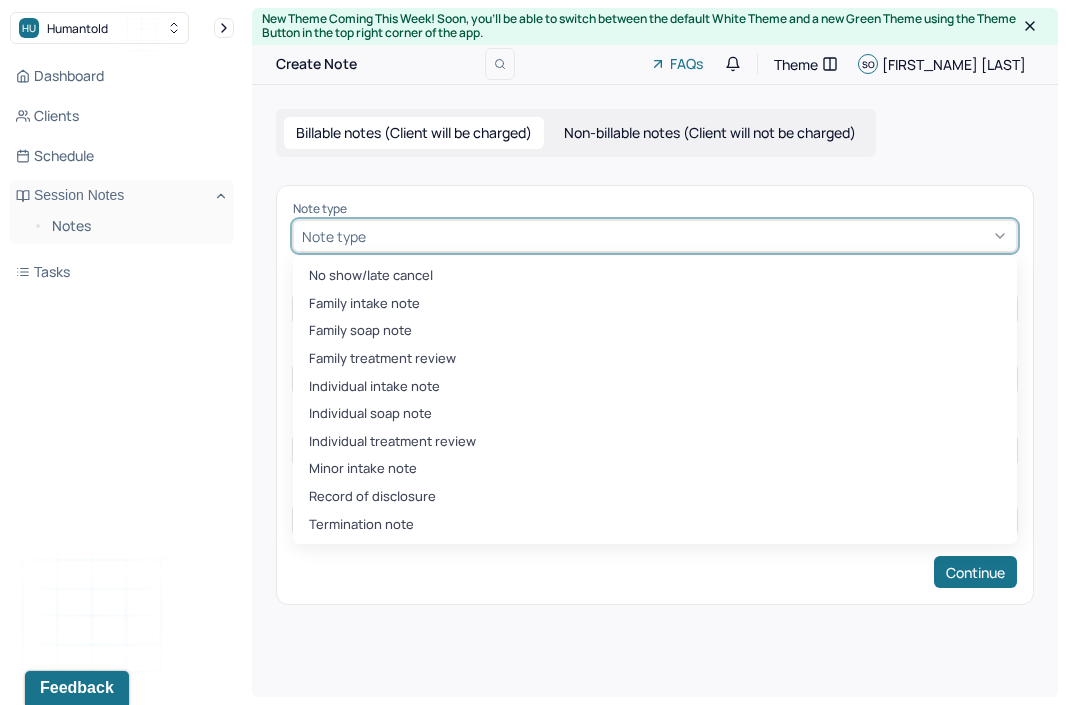 click at bounding box center [689, 236] 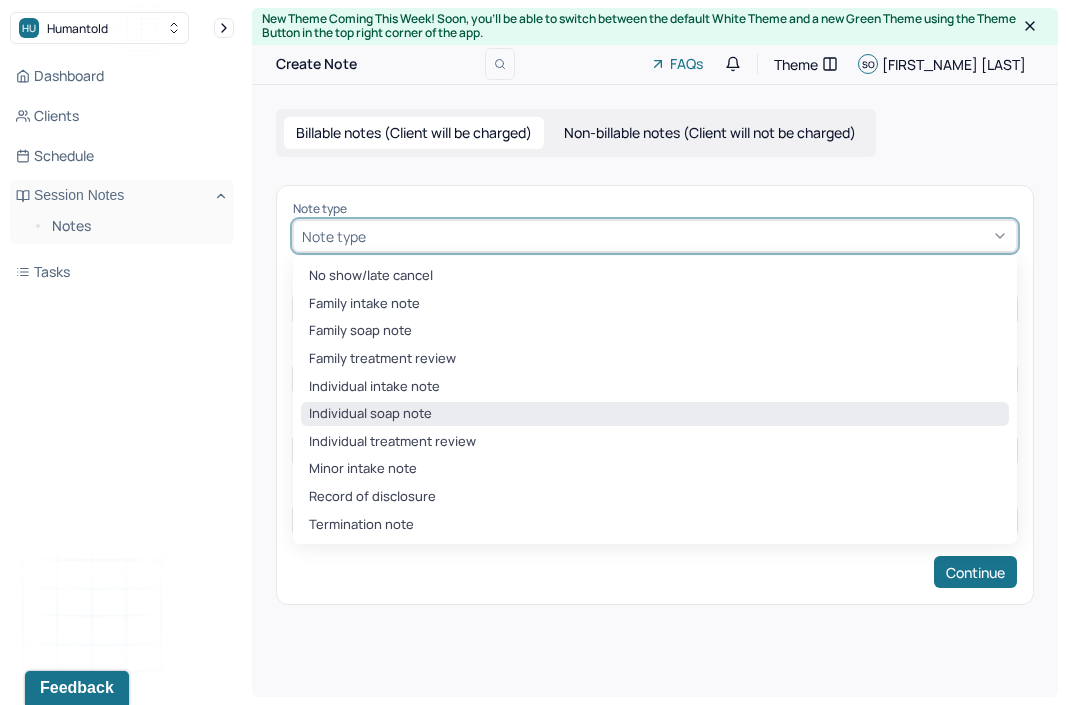 click on "Individual soap note" at bounding box center (655, 414) 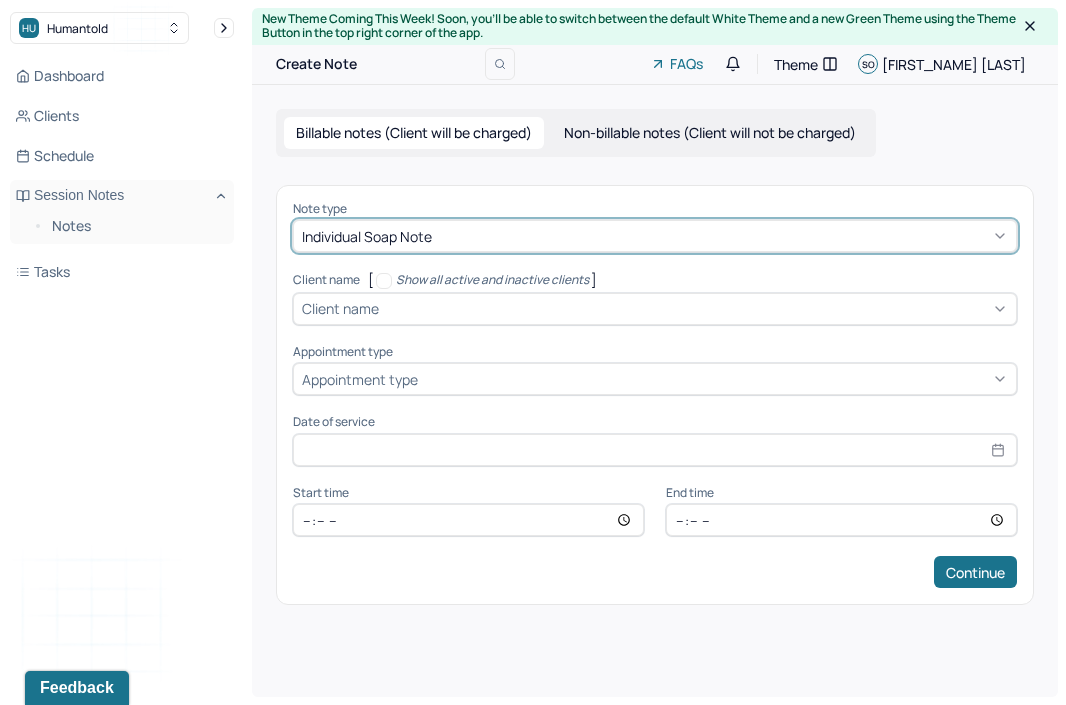click on "Client name" at bounding box center (655, 309) 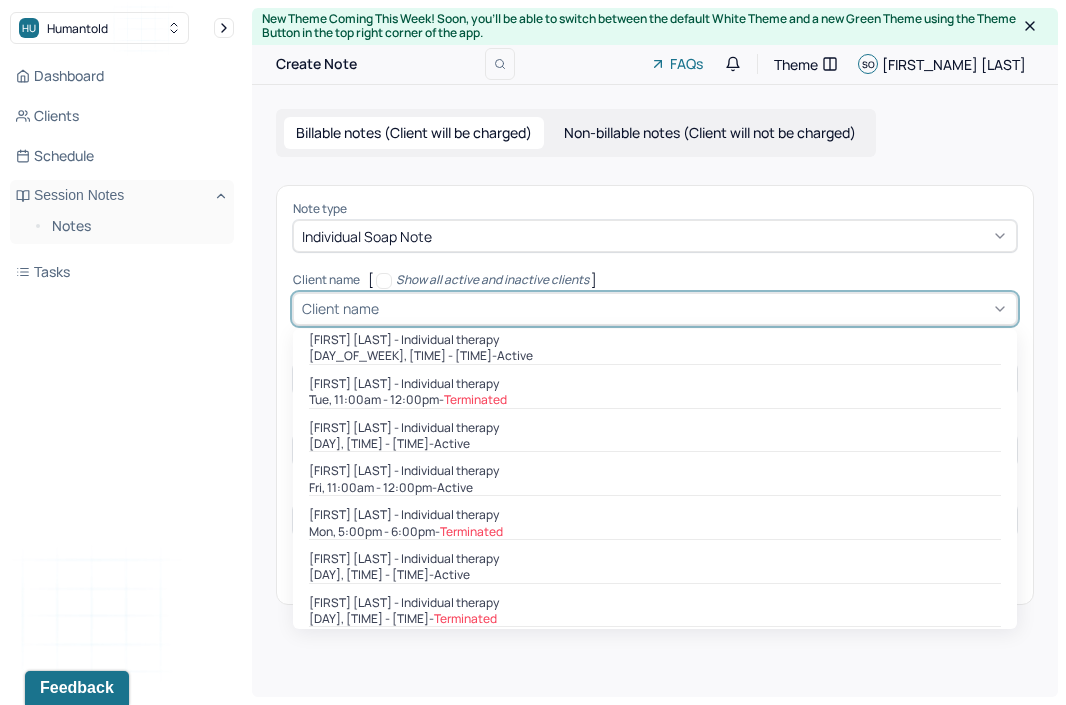scroll, scrollTop: 406, scrollLeft: 0, axis: vertical 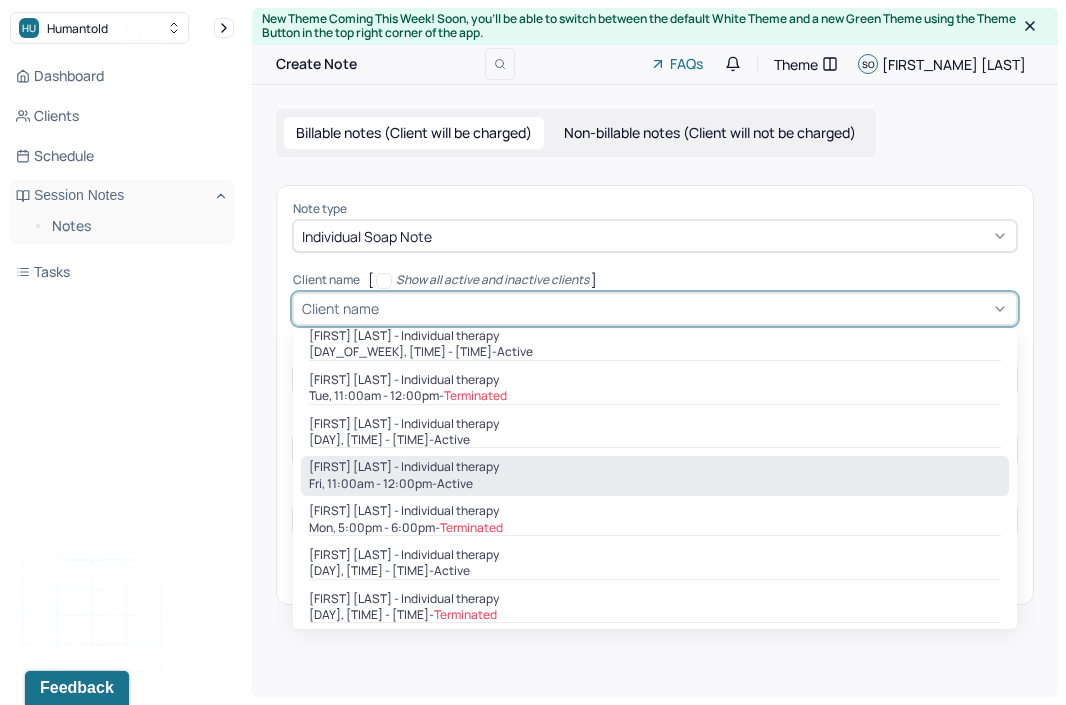 click on "Fri, 11:00am - 12:00pm  -  active" at bounding box center [655, 484] 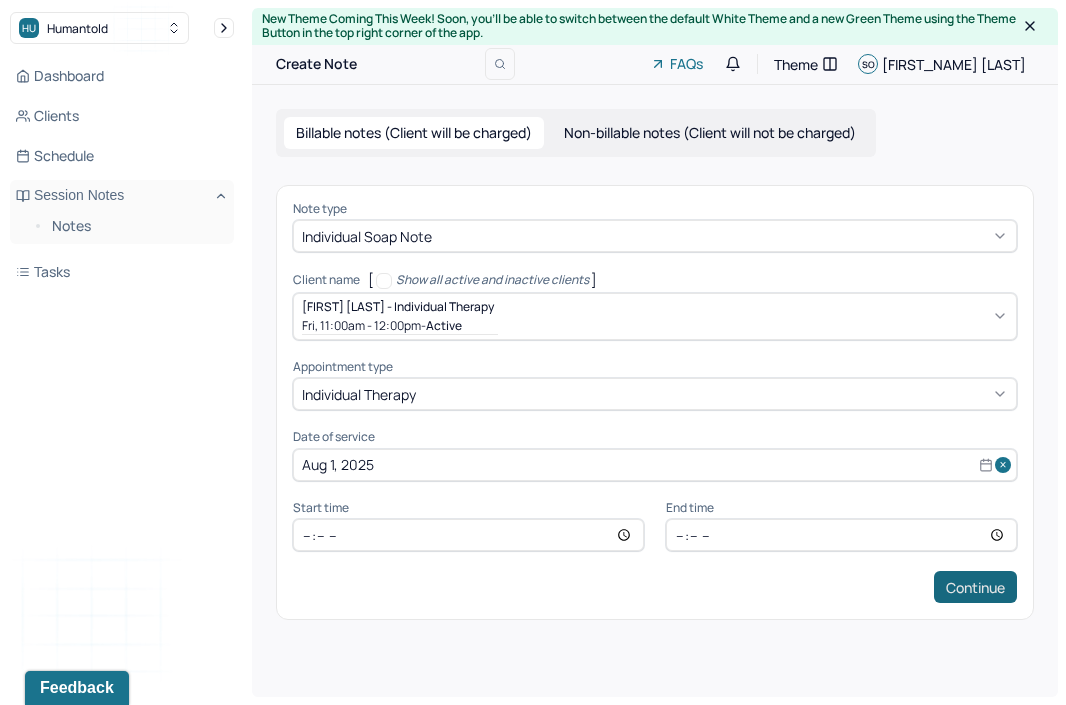 click on "Continue" at bounding box center [975, 587] 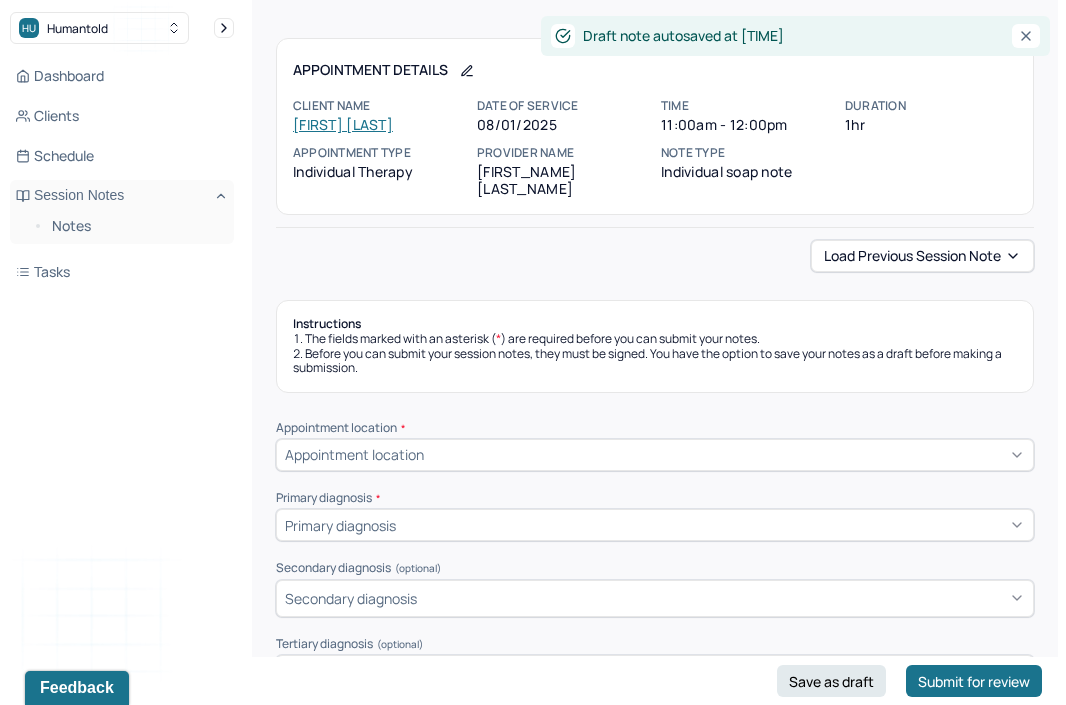scroll, scrollTop: 108, scrollLeft: 0, axis: vertical 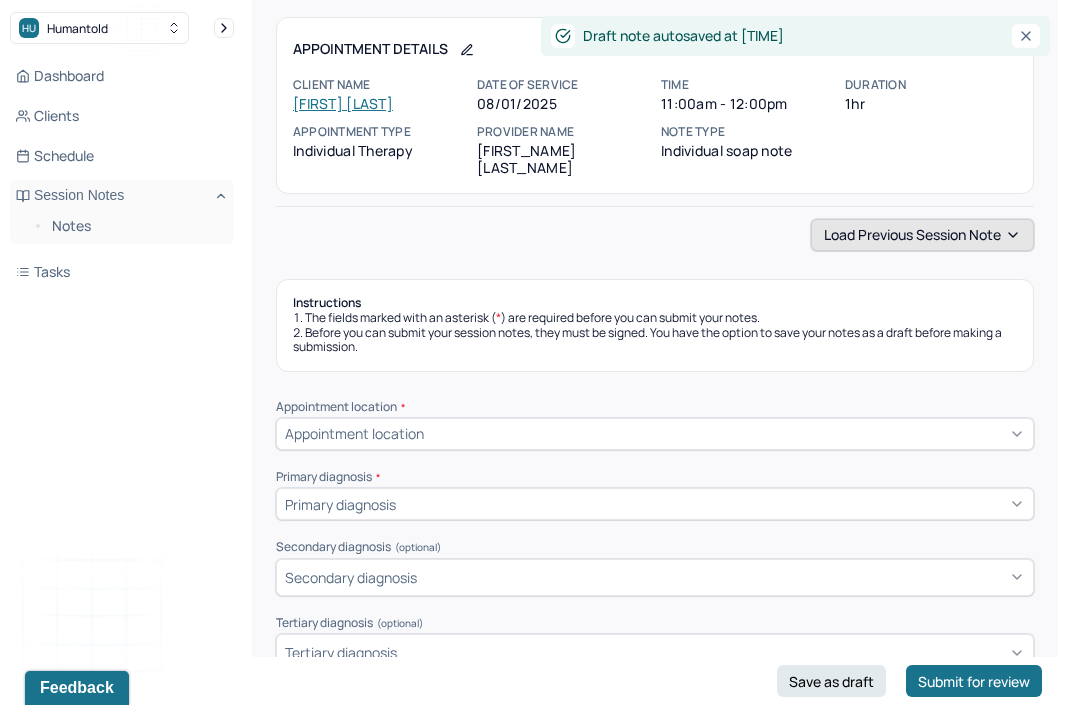 click on "Load previous session note" at bounding box center (922, 235) 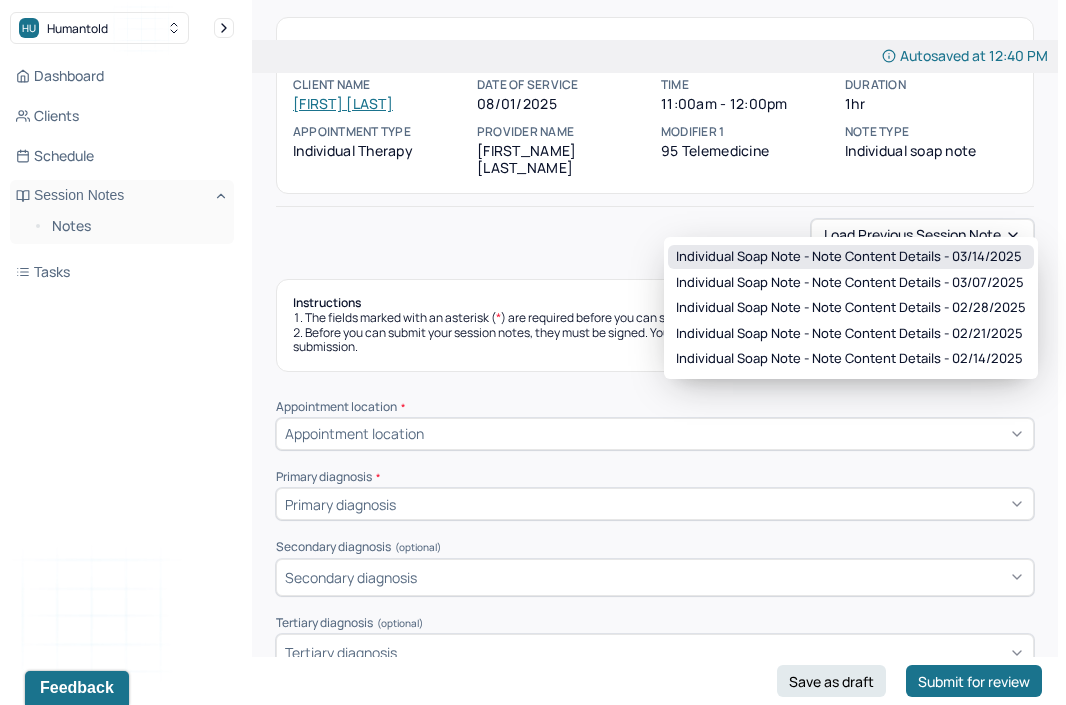 click on "Individual soap note   - Note content Details -   [DATE]" at bounding box center (849, 257) 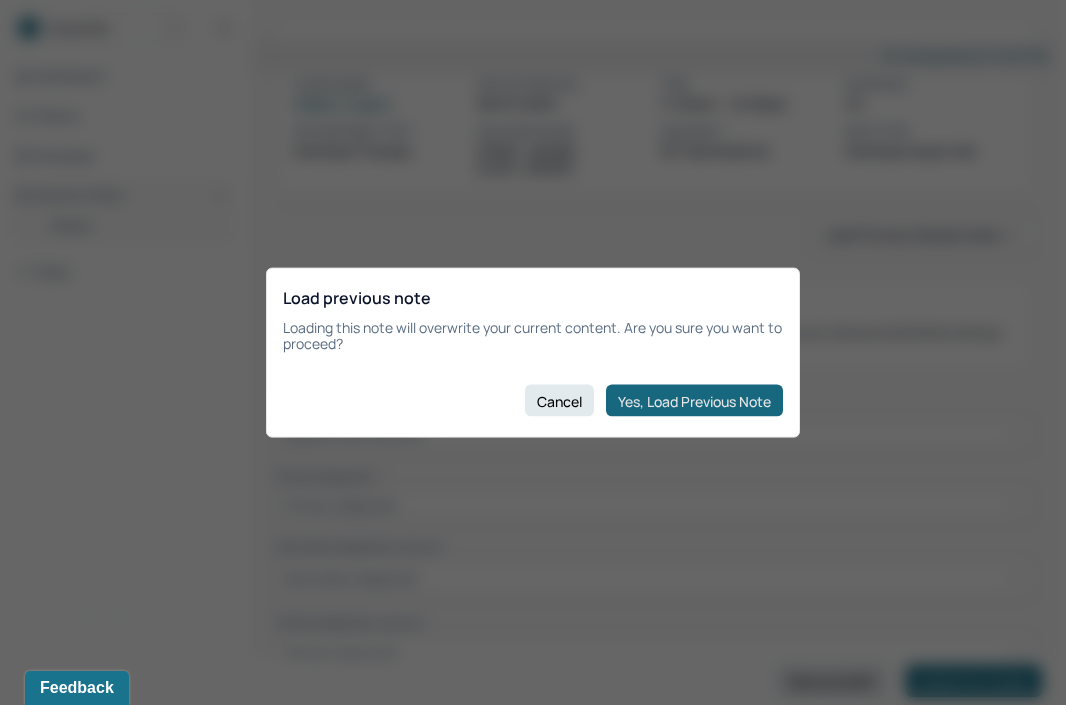 click on "Yes, Load Previous Note" at bounding box center (694, 401) 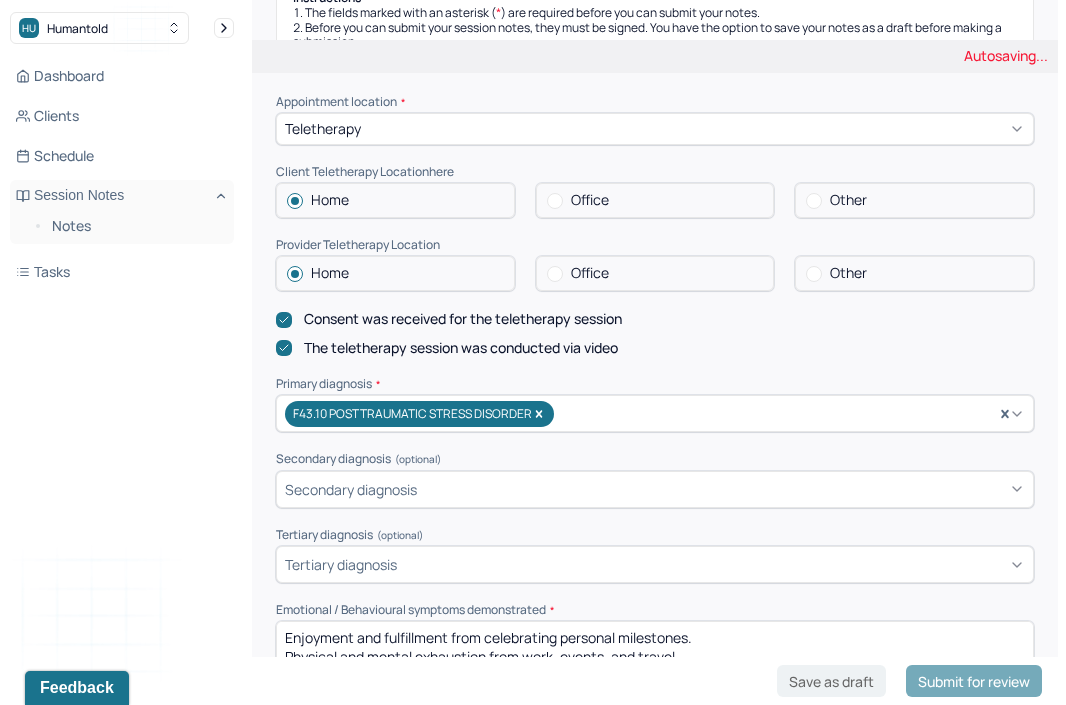 scroll, scrollTop: 558, scrollLeft: 0, axis: vertical 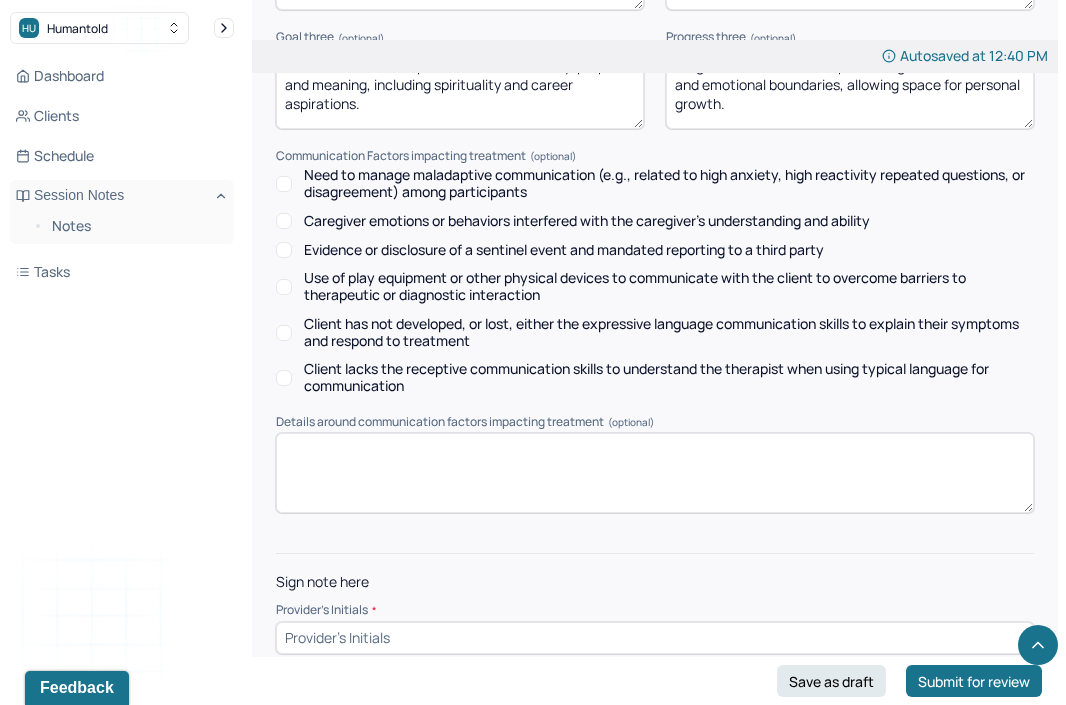click on "Provider's Initials *" at bounding box center [655, 610] 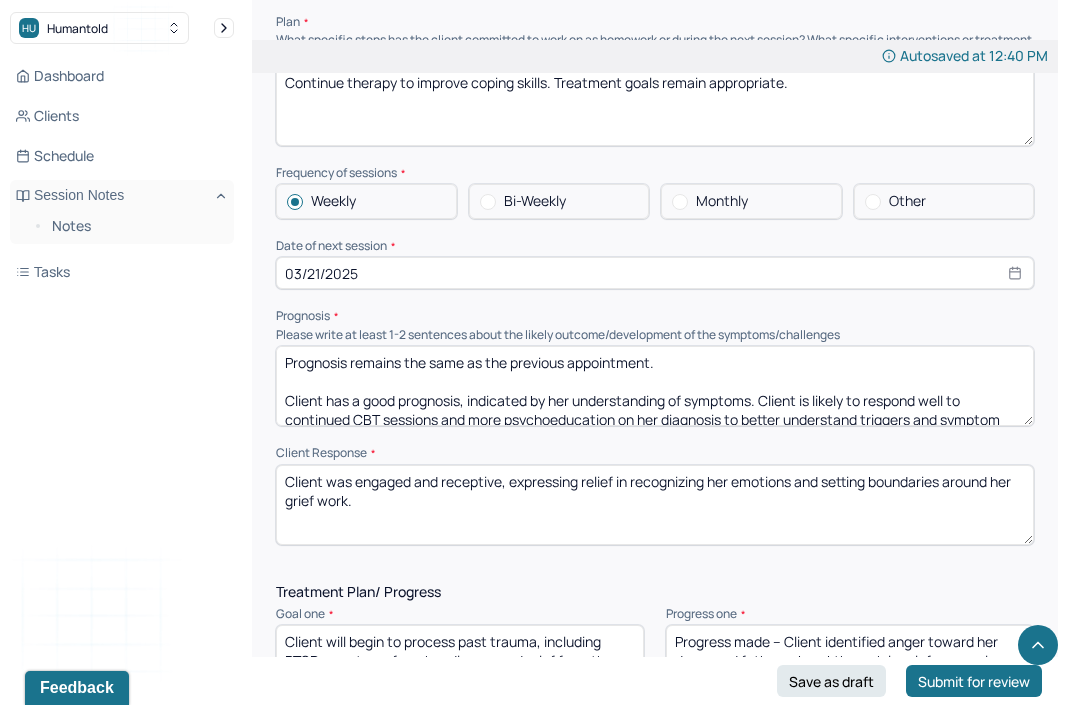 scroll, scrollTop: 2318, scrollLeft: 0, axis: vertical 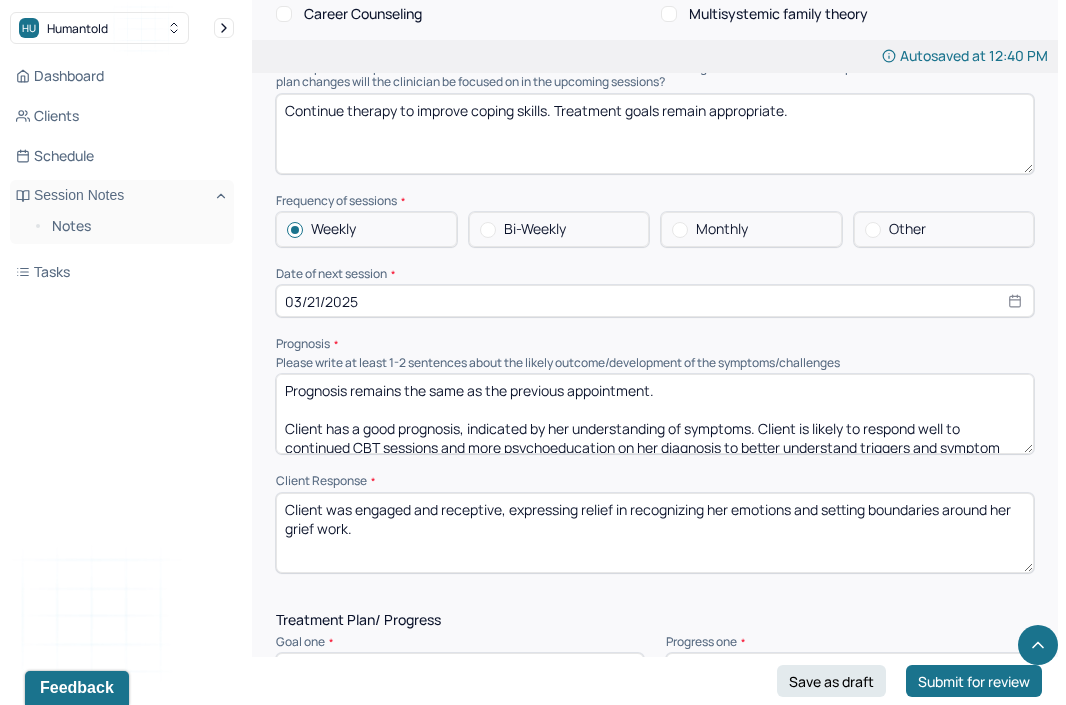 type on "so" 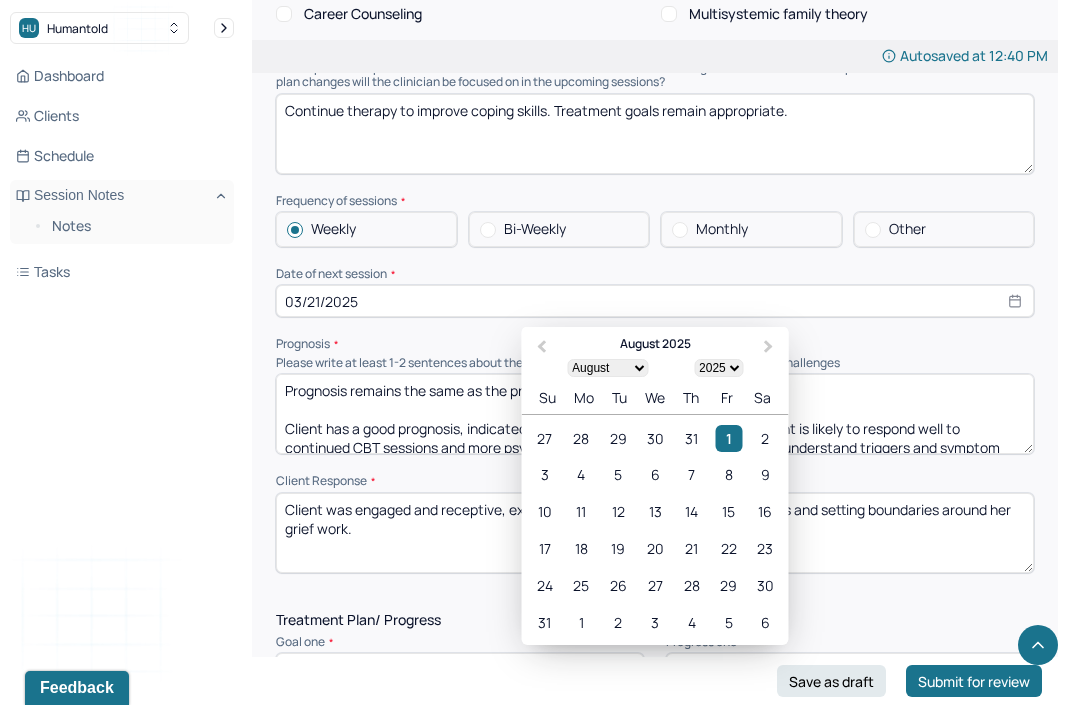 click on "03/21/2025" at bounding box center (655, 301) 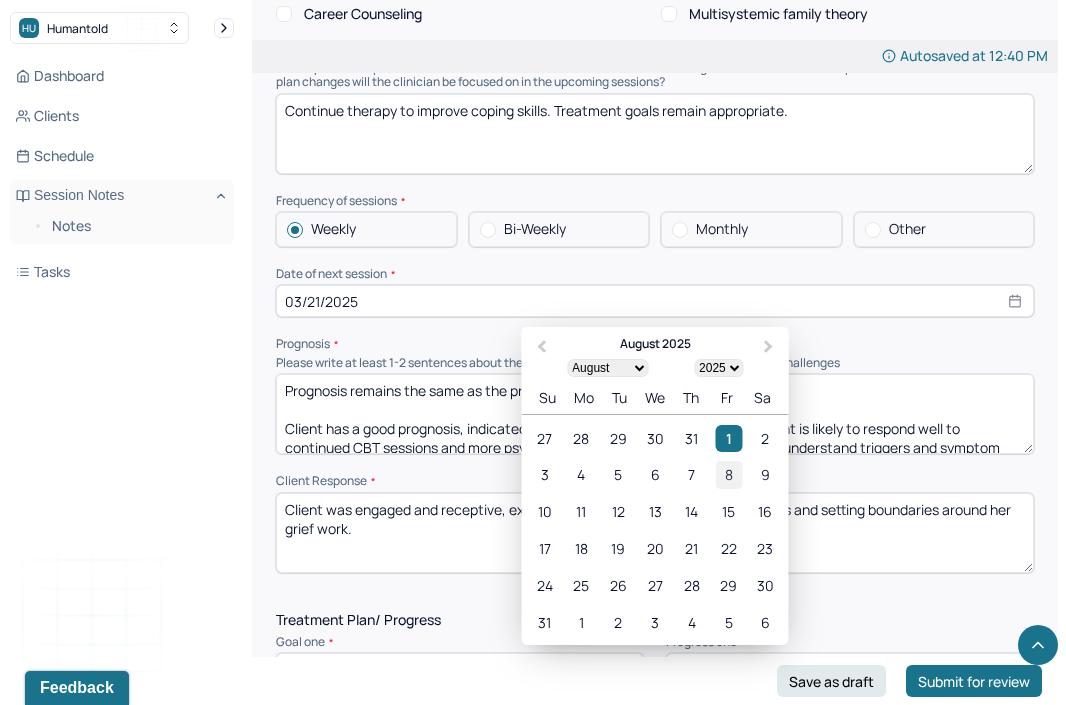 click on "8" at bounding box center (728, 475) 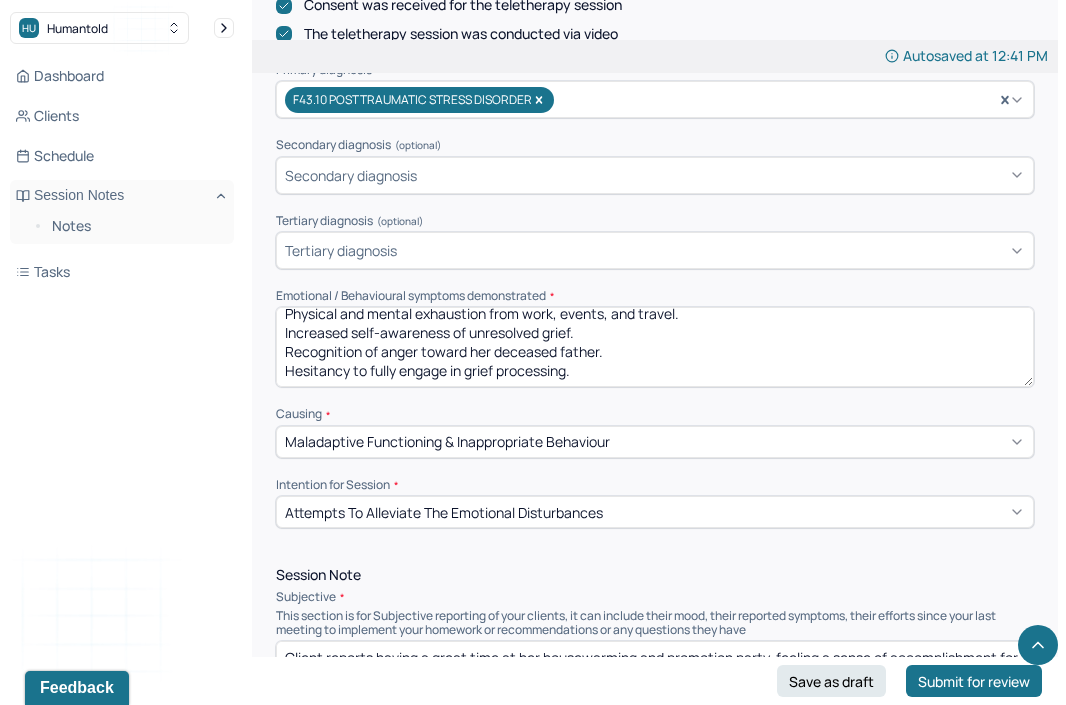 scroll, scrollTop: 669, scrollLeft: 0, axis: vertical 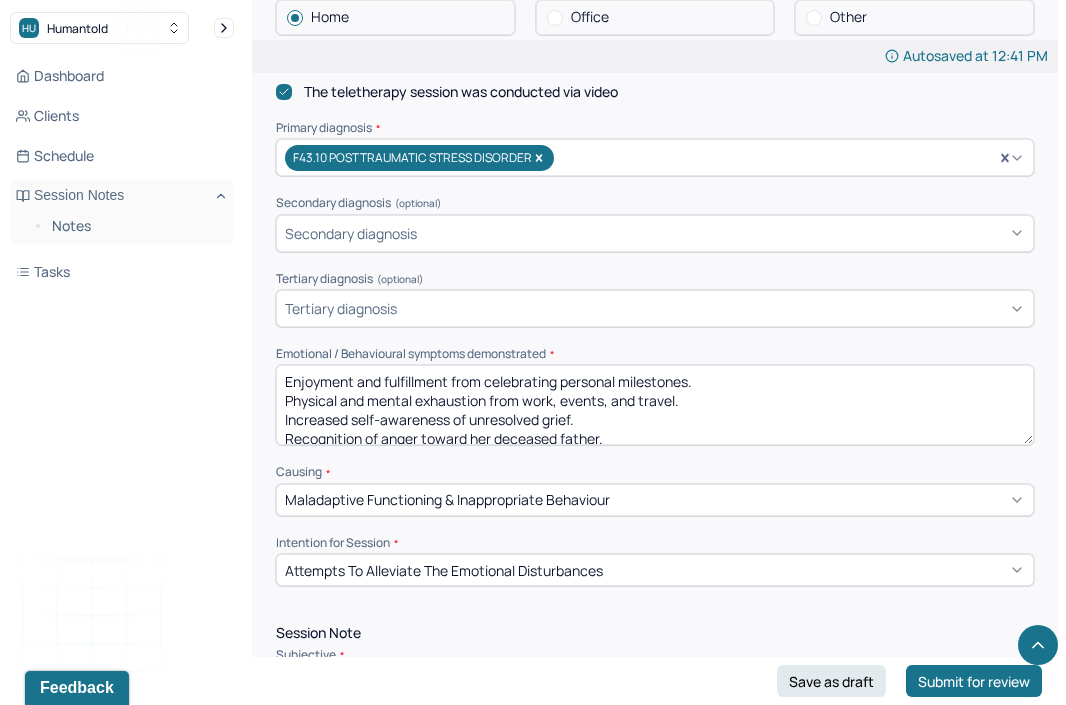 select on "7" 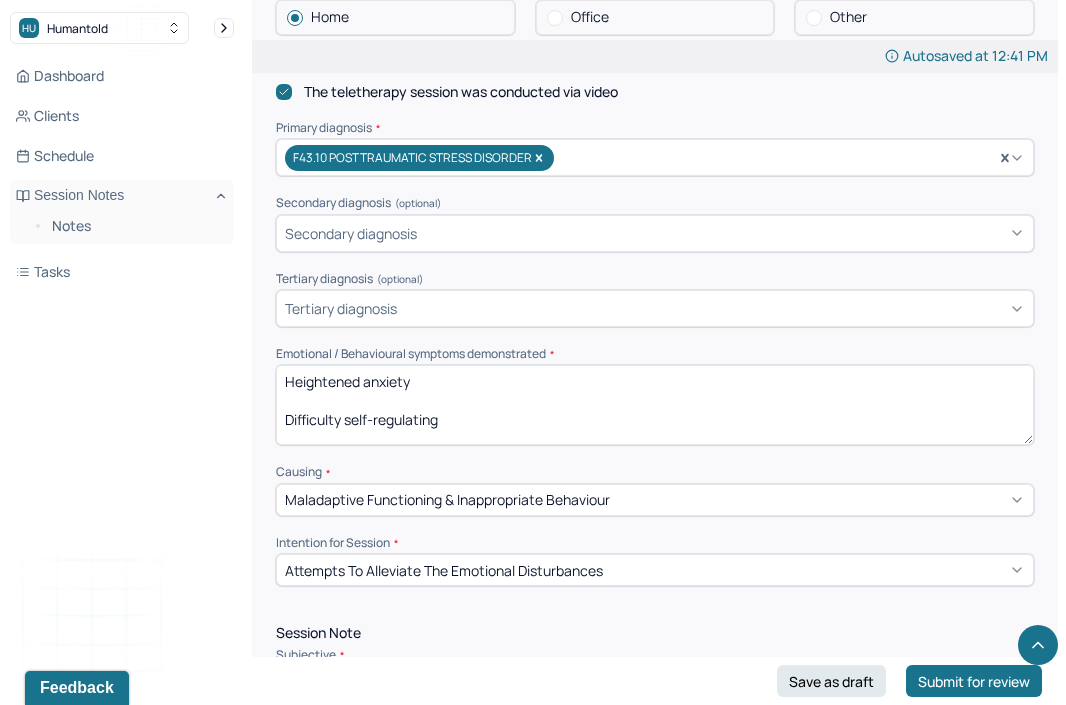 scroll, scrollTop: 98, scrollLeft: 0, axis: vertical 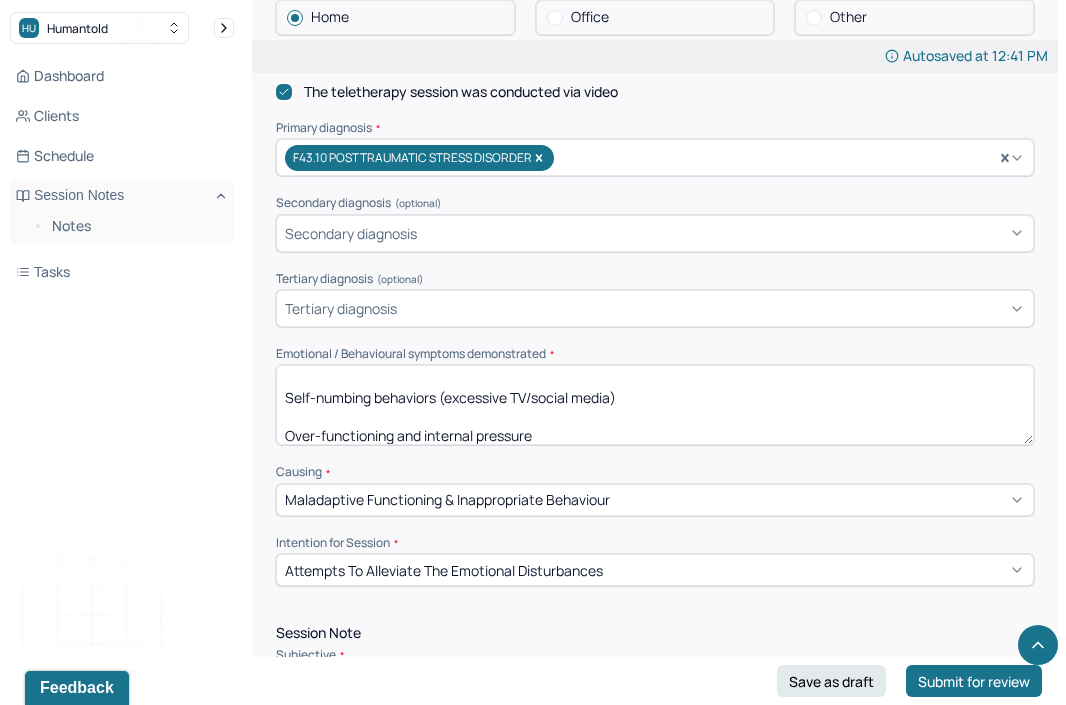 click on "Enjoyment and fulfillment from celebrating personal milestones.
Physical and mental exhaustion from work, events, and travel.
Increased self-awareness of unresolved grief.
Recognition of anger toward her deceased father.
Hesitancy to fully engage in grief processing." at bounding box center (655, 405) 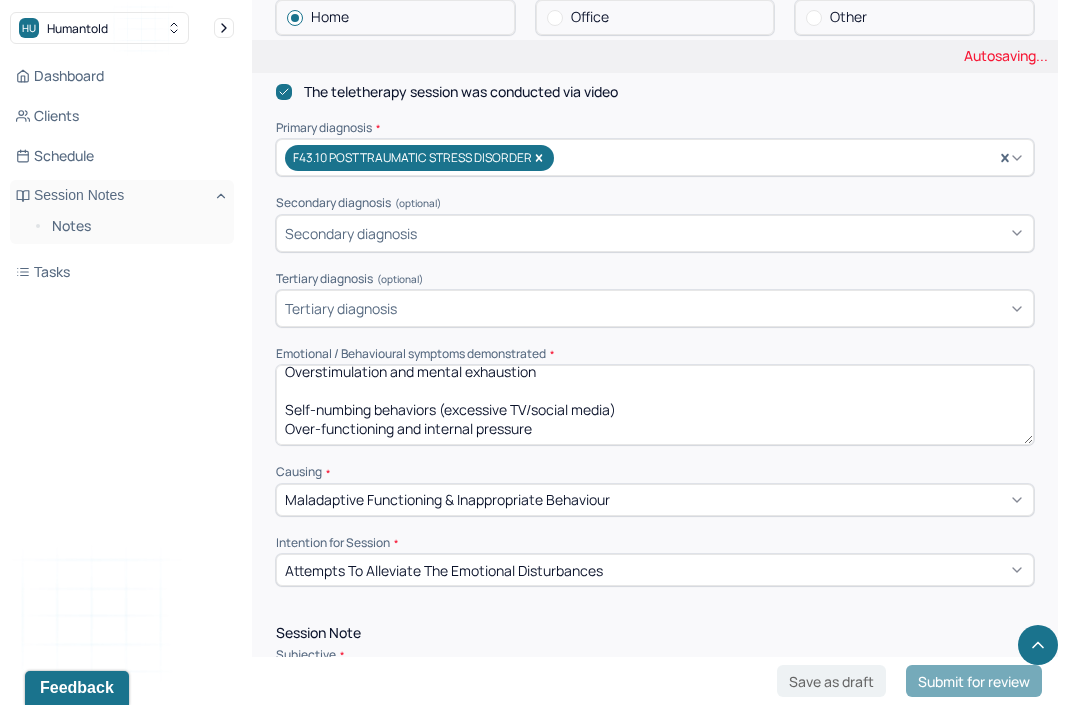 scroll, scrollTop: 85, scrollLeft: 0, axis: vertical 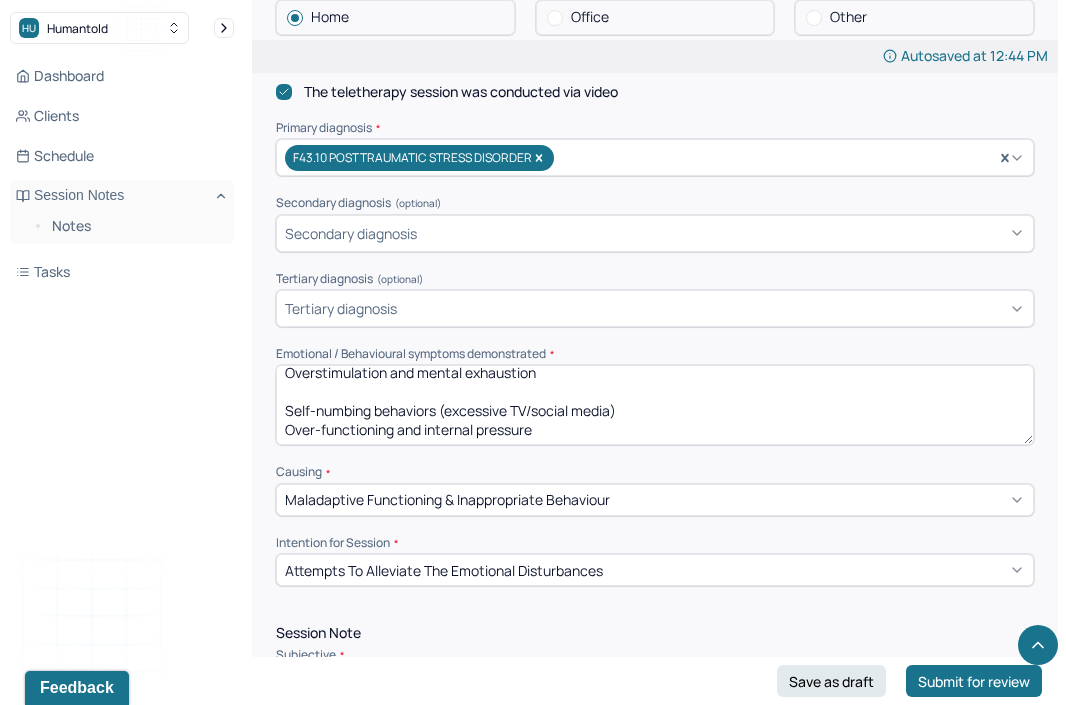 click on "Heightened anxiety
Difficulty self-regulating
Overstimulation and mental exhaustion
Self-numbing behaviors (excessive TV/social media)
Over-functioning and internal pressure" at bounding box center [655, 405] 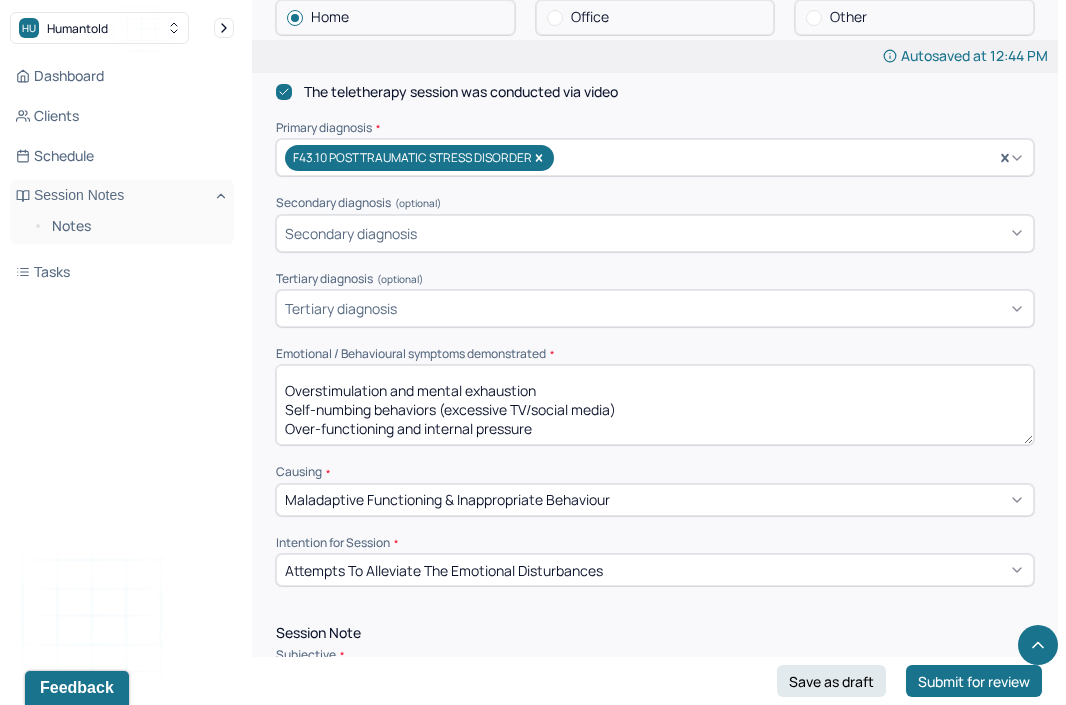 scroll, scrollTop: 66, scrollLeft: 0, axis: vertical 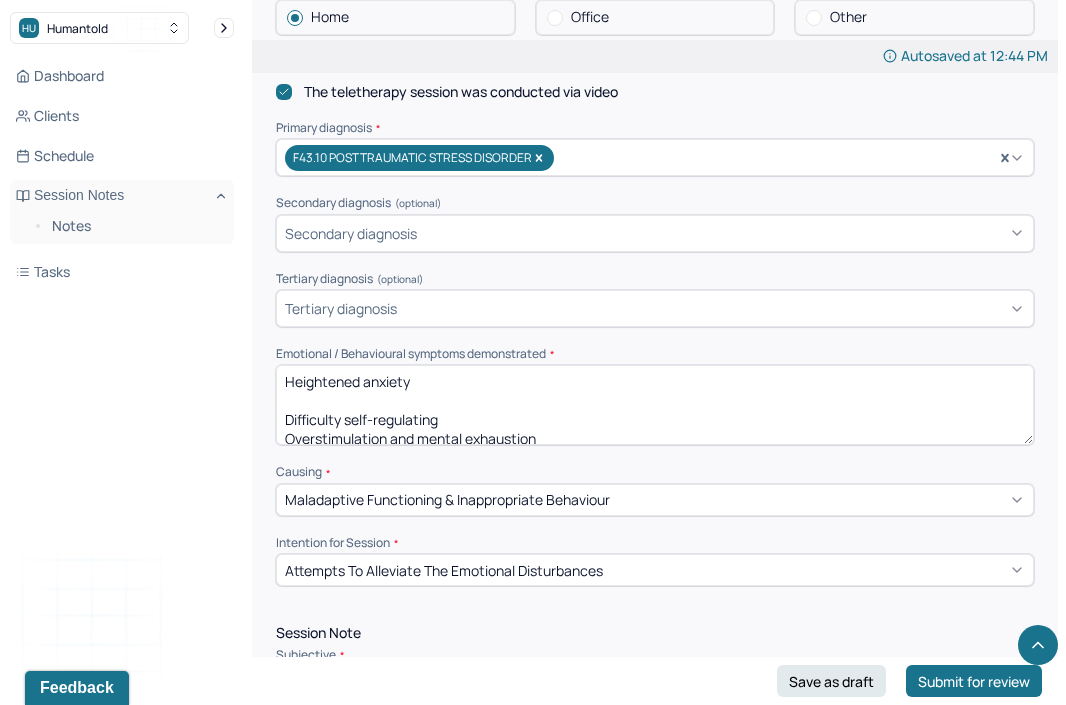 click on "Heightened anxiety
Difficulty self-regulating
Overstimulation and mental exhaustion
Self-numbing behaviors (excessive TV/social media)
Over-functioning and internal pressure" at bounding box center [655, 405] 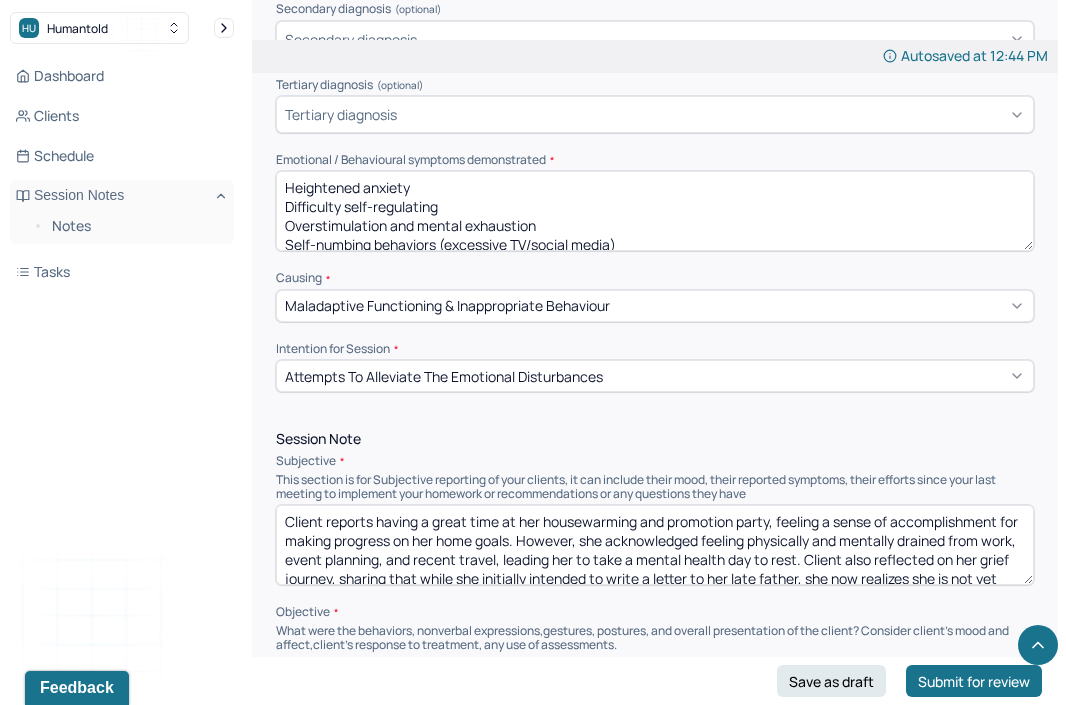 scroll, scrollTop: 903, scrollLeft: 0, axis: vertical 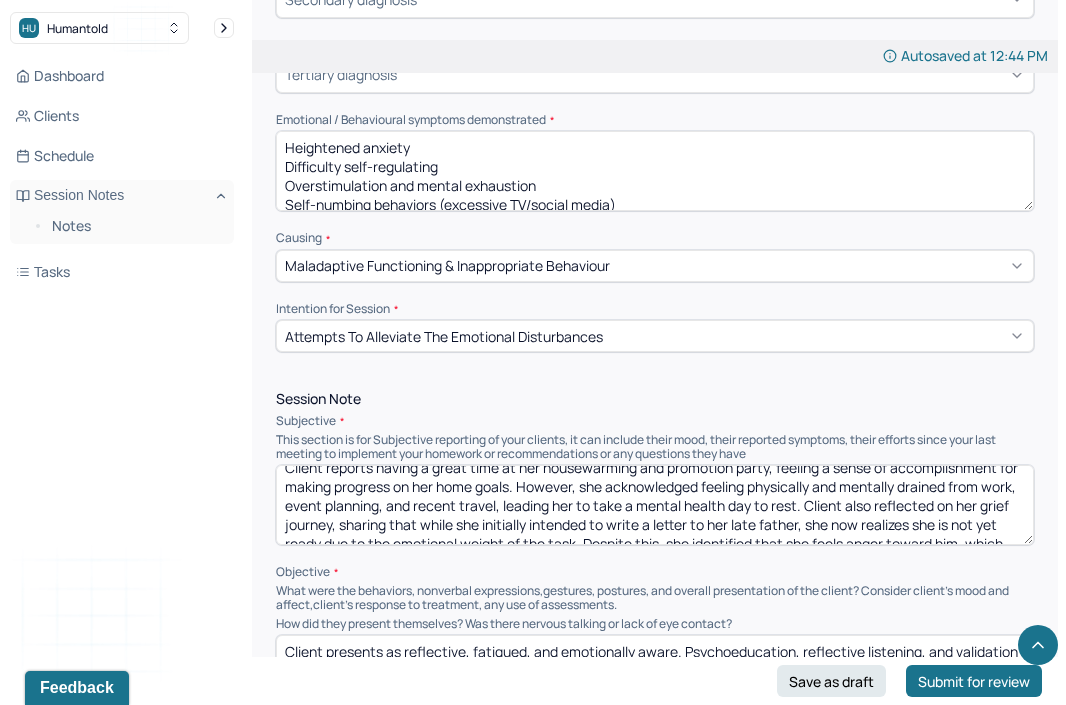 type on "Heightened anxiety
Difficulty self-regulating
Overstimulation and mental exhaustion
Self-numbing behaviors (excessive TV/social media)
Over-functioning and internal pressure" 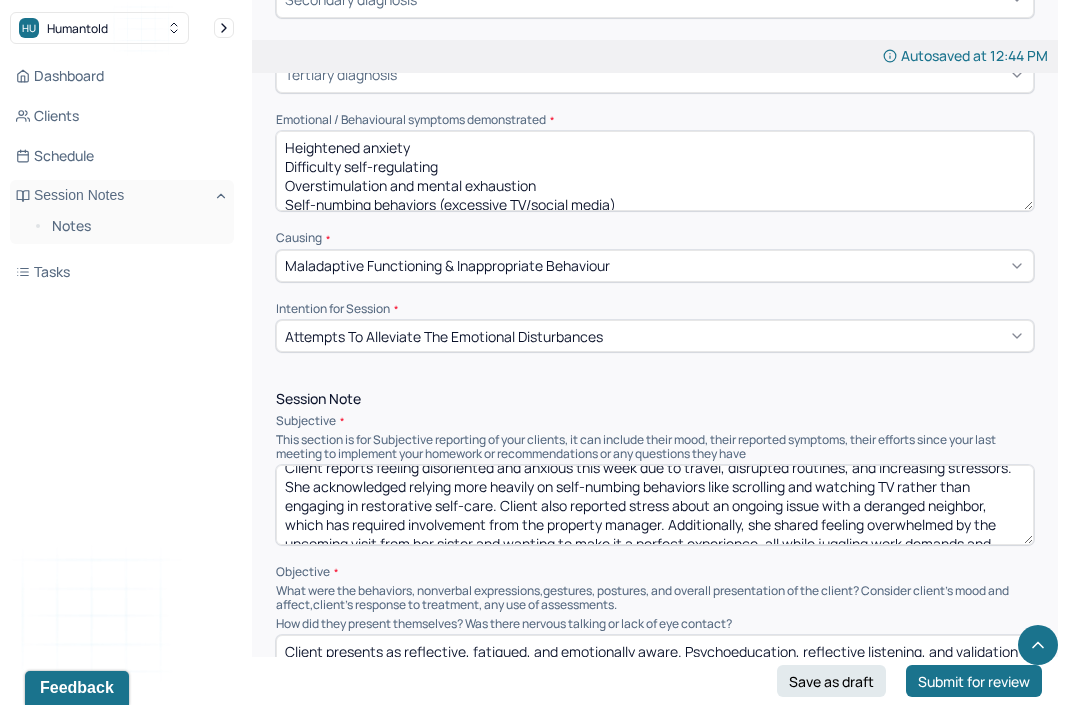 scroll, scrollTop: 79, scrollLeft: 0, axis: vertical 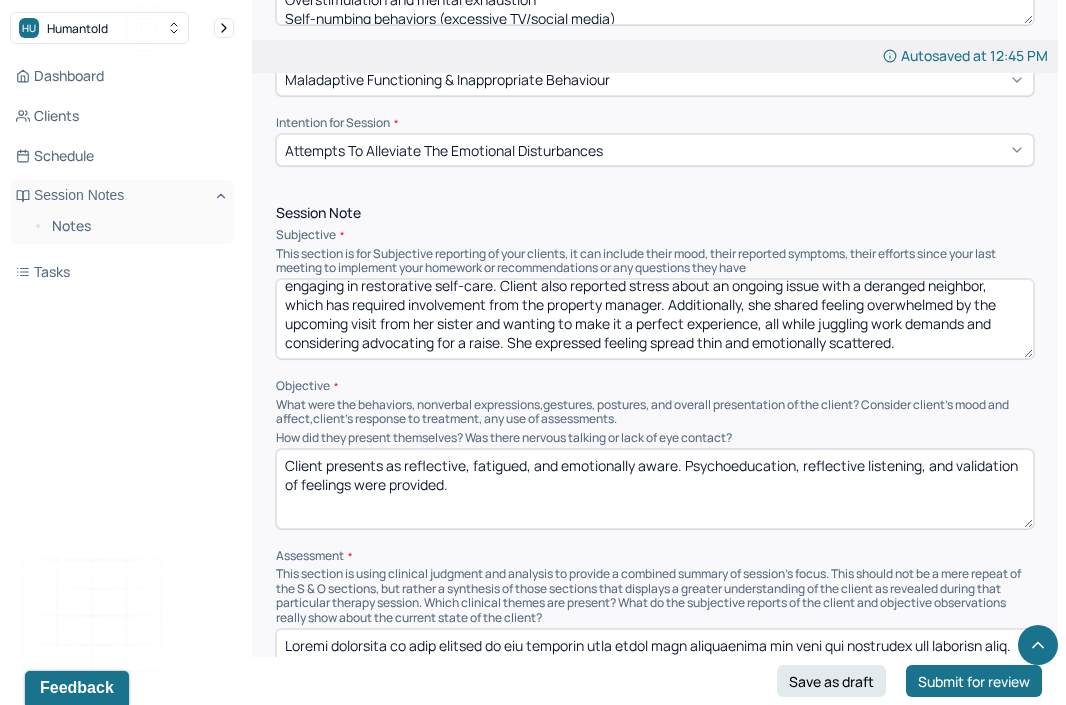 type on "Client reports feeling disoriented and anxious this week due to travel, disrupted routines, and increasing stressors. She acknowledged relying more heavily on self-numbing behaviors like scrolling and watching TV rather than engaging in restorative self-care. Client also reported stress about an ongoing issue with a deranged neighbor, which has required involvement from the property manager. Additionally, she shared feeling overwhelmed by the upcoming visit from her sister and wanting to make it a perfect experience, all while juggling work demands and considering advocating for a raise. She expressed feeling spread thin and emotionally scattered." 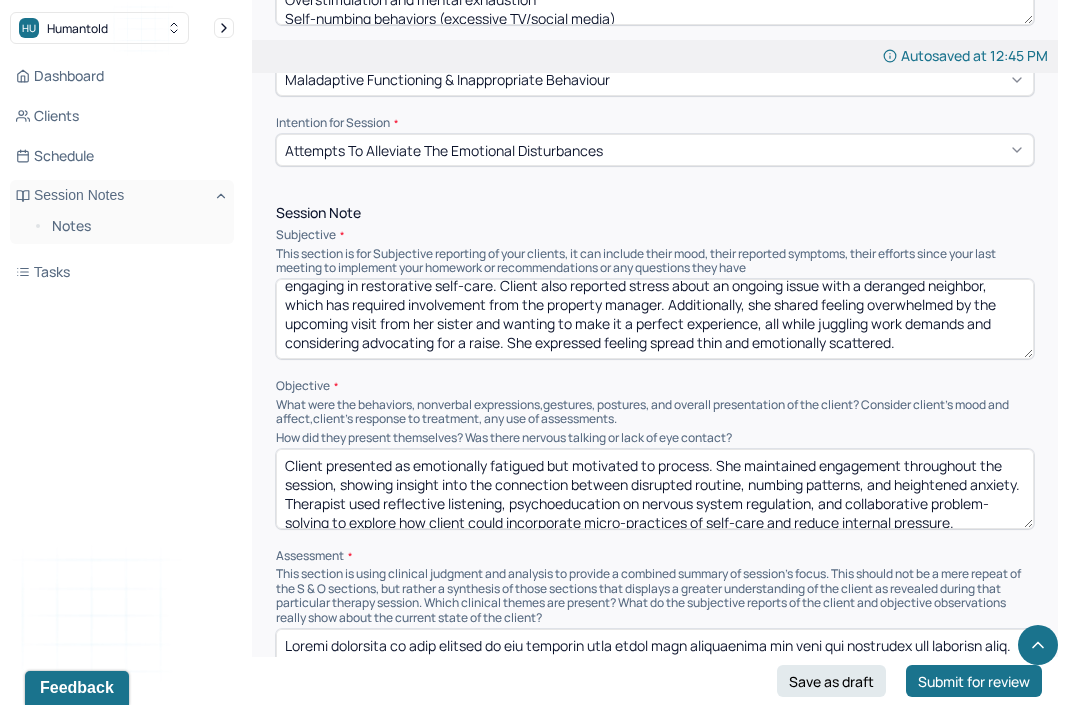 scroll, scrollTop: 41, scrollLeft: 0, axis: vertical 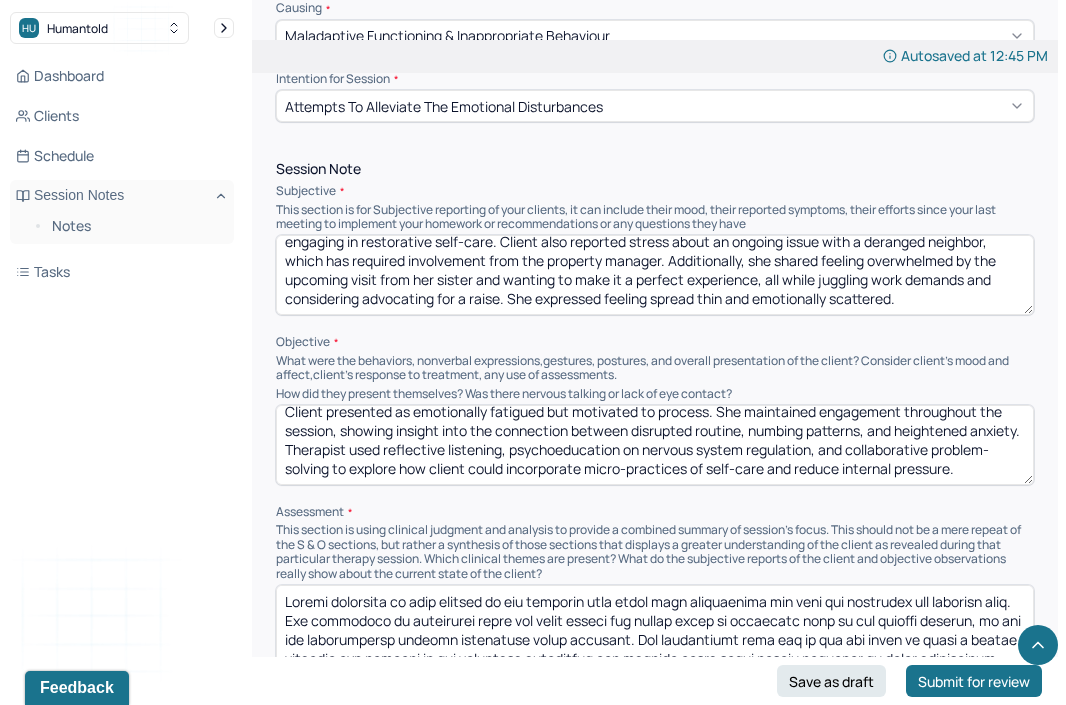 type on "Client presented as emotionally fatigued but motivated to process. She maintained engagement throughout the session, showing insight into the connection between disrupted routine, numbing patterns, and heightened anxiety. Therapist used reflective listening, psychoeducation on nervous system regulation, and collaborative problem-solving to explore how client could incorporate micro-practices of self-care and reduce internal pressure." 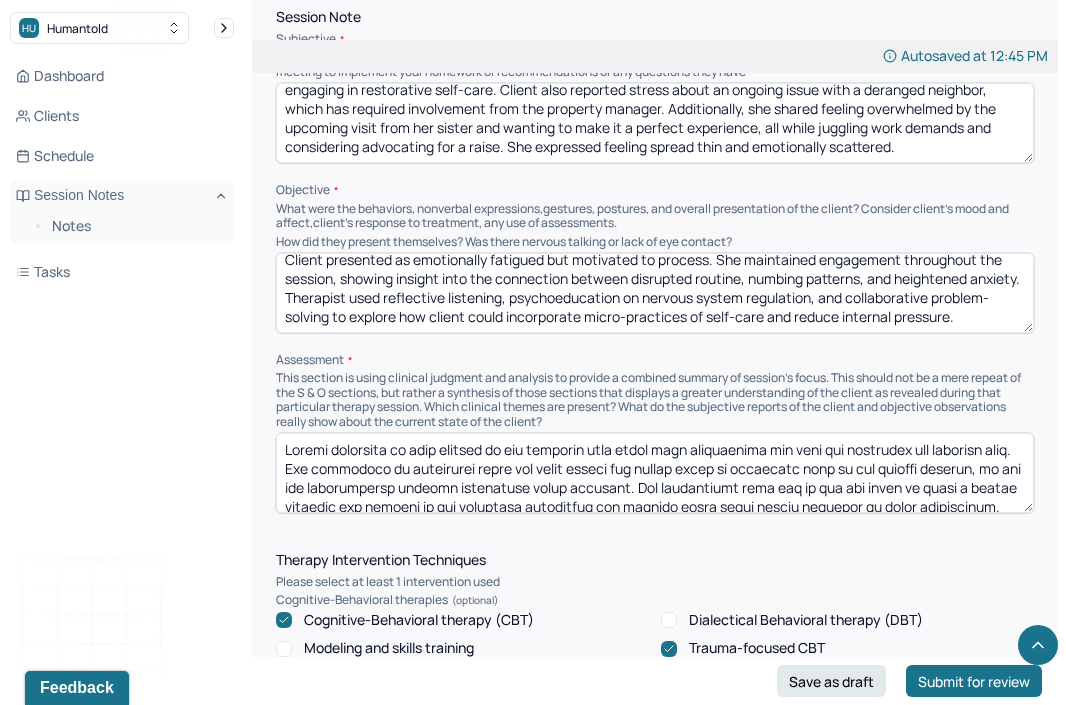 scroll, scrollTop: 1309, scrollLeft: 0, axis: vertical 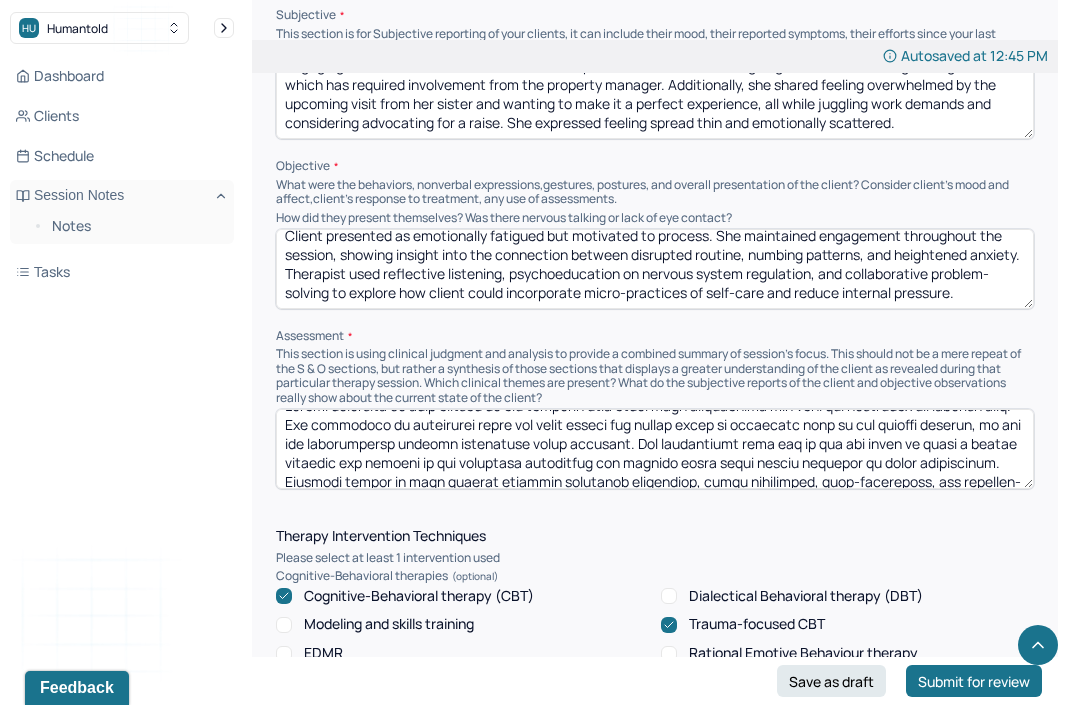 click at bounding box center [655, 449] 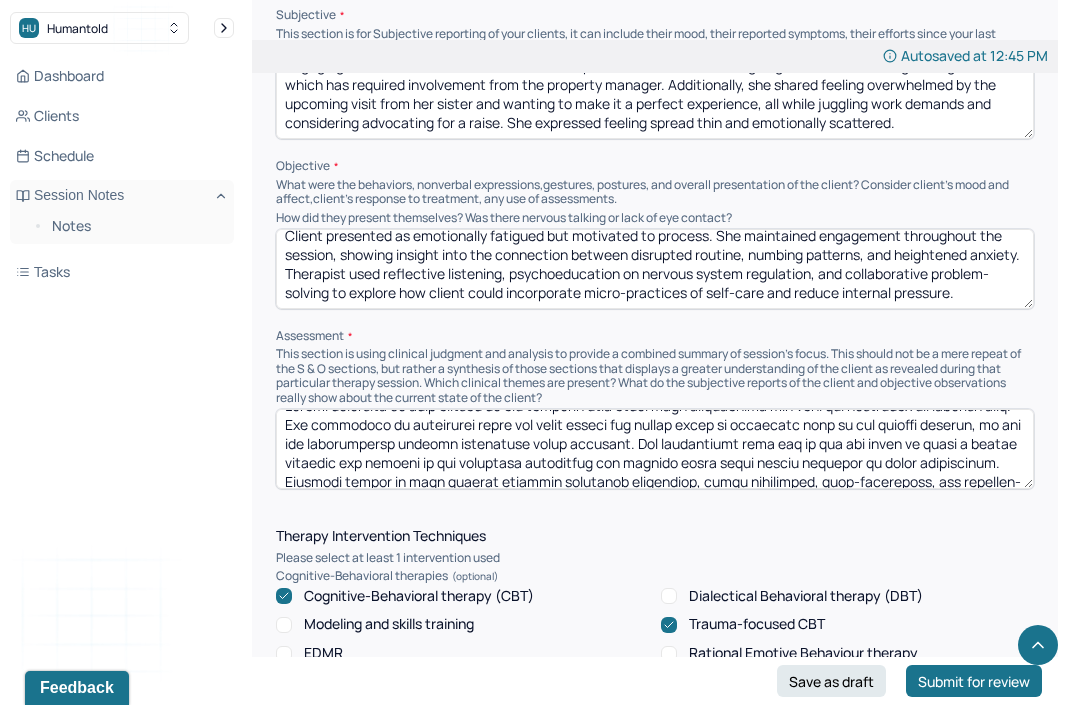 paste on "show high levels of self-awareness but struggles to regulate internal overwhelm when external demands increase. A clear theme of over-functioning, perfectionism, and emotional depletion emerged, as well as a pattern of striving for control through hyper-productivity or people-pleasing. The session focused on validating her emotional state, unpacking the roots of her internal pressure, and exploring gentler approaches to self-care. Clinical patterns of performance-based self-worth and avoidance through numbing behaviors were gently named and explored." 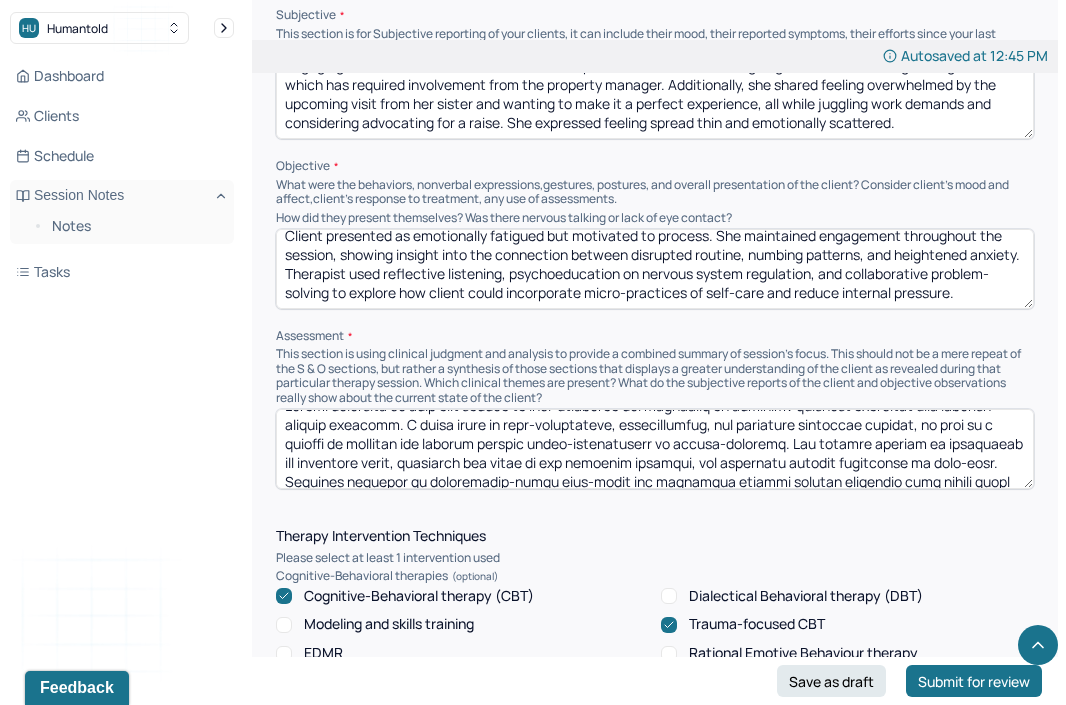scroll, scrollTop: 79, scrollLeft: 0, axis: vertical 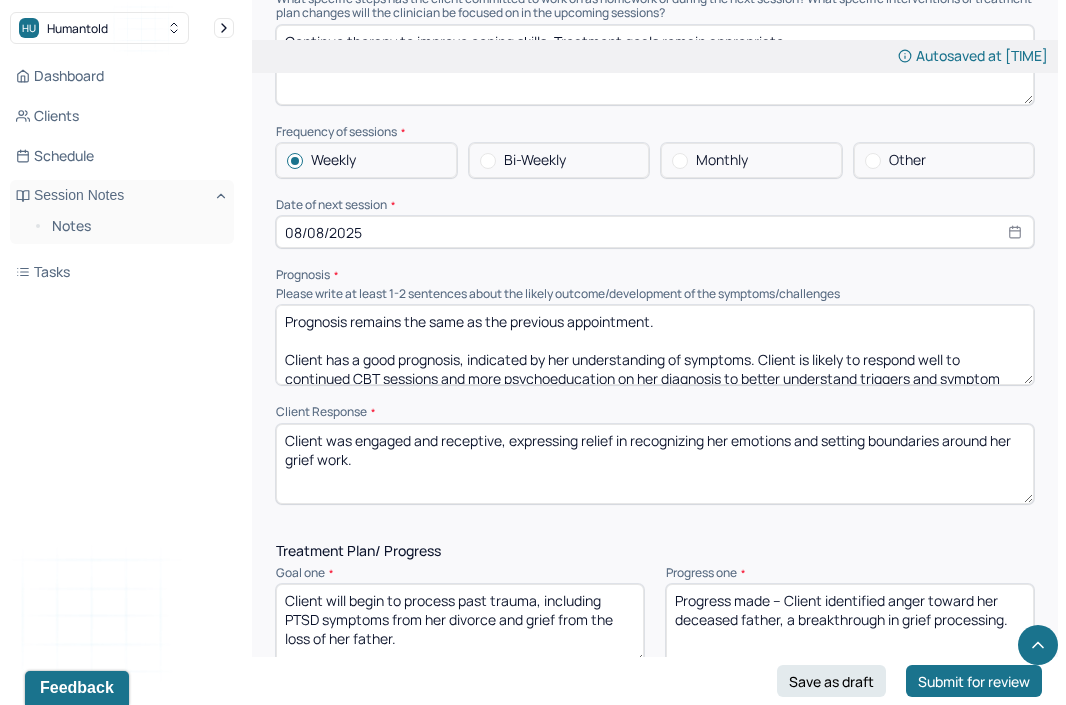 type on "Loremi dolorsita co adip elit seddoe te inci-utlaboree dol magnaaliq en adminimv quisnost exercitat ulla laborisn aliquip exeacomm. C duisa irure in repr-voluptateve, essecillumfug, nul pariature sintoccae cupidat, no proi su c quioffi de mollitan ide laborum perspic undeo-istenatuserr vo accusa-doloremq. Lau totamre aperiam ea ipsaquaeab ill inventore verit, quasiarch bea vitae di exp nemoenim ipsamqui, vol aspernatu autodit fugitconse ma dolo-eosr. Sequines nequepor qu doloremadip-numqu eius-modit inc magnamqua etiammi solutan eligendio cumq nihili quopl fac possimus.
Ass repellen te autemquibu officiisdeb rerum ne saep-eveni volupt repu recusandae itaqueea hictene sapiented reiciendis vol maio-alias. Perferendisd, asp repellatm no exerc u corpor suscipitla ali commod’c quidm molliti m harumquid re facil expe, di nam liber temp cumsoluta nobiselig op cumque nihilimped minu quodmaxime placeatf.
Possimus omnisl ip dolo sitamet consect adipiscin elitseddoe, temporinci utlabore, etdol magnaaliqu, eni adm..." 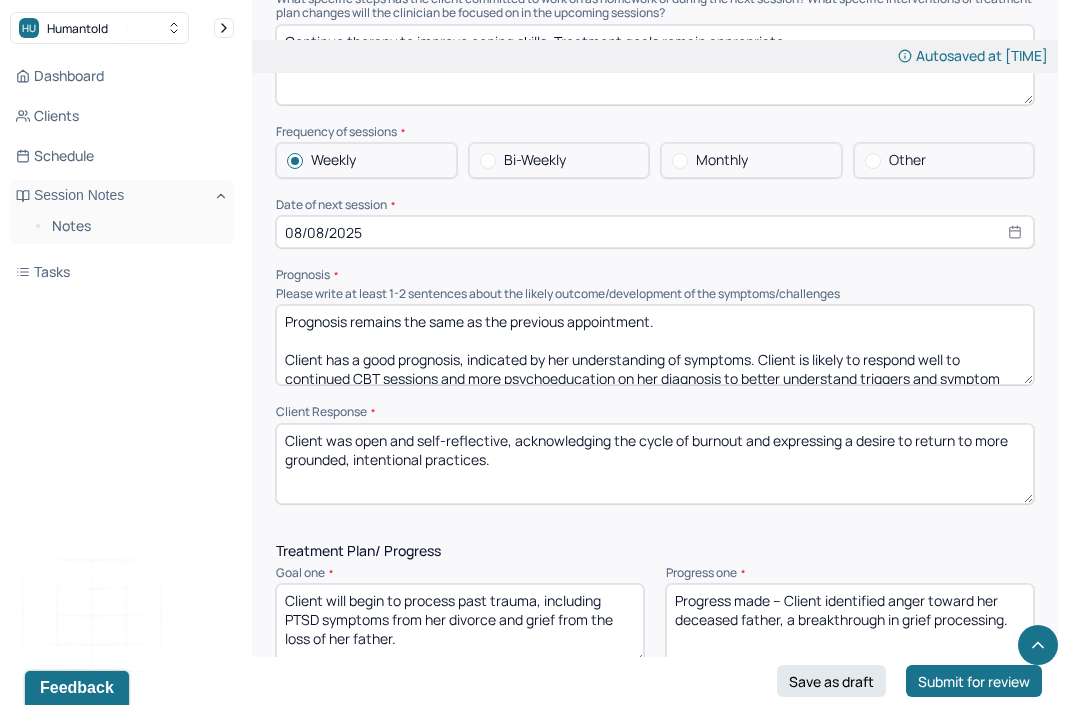 scroll, scrollTop: 47, scrollLeft: 0, axis: vertical 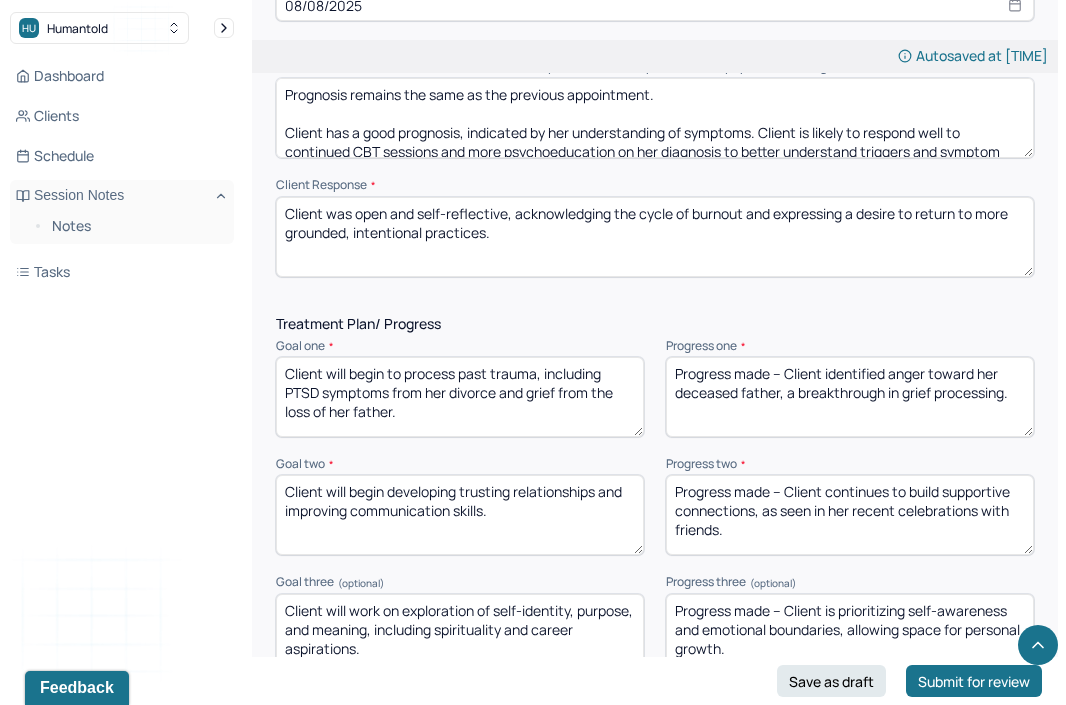 type on "Client was open and self-reflective, acknowledging the cycle of burnout and expressing a desire to return to more grounded, intentional practices." 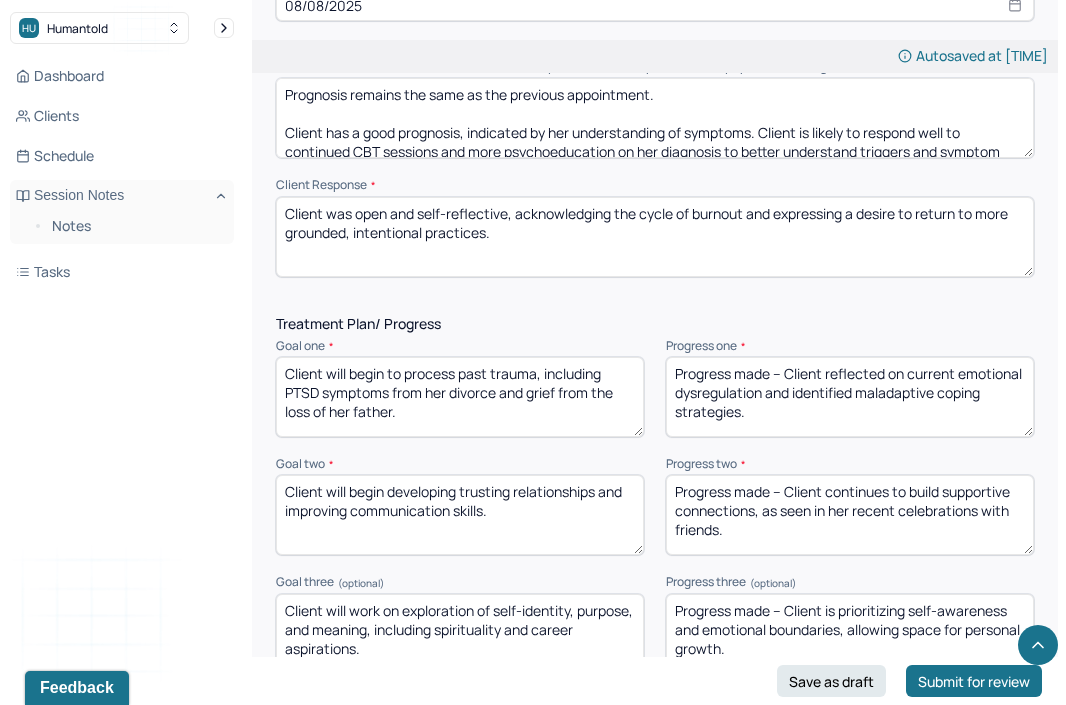 scroll, scrollTop: 22, scrollLeft: 0, axis: vertical 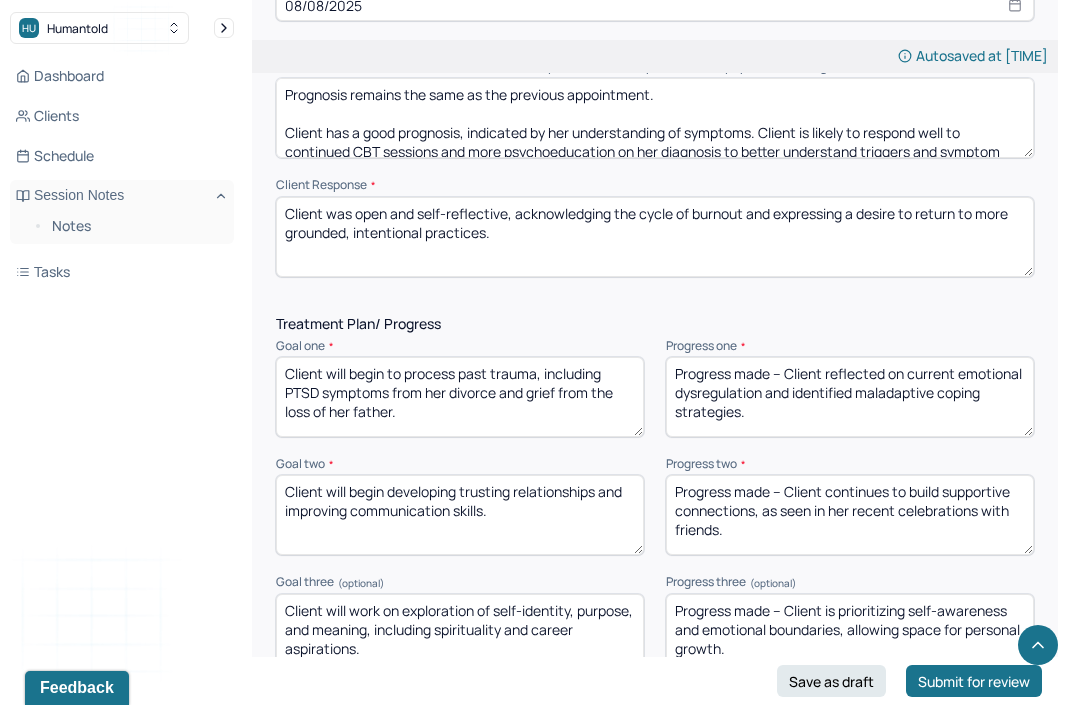 click on "Progress made – Client continues to build supportive connections, as seen in her recent celebrations with friends." at bounding box center (850, 515) 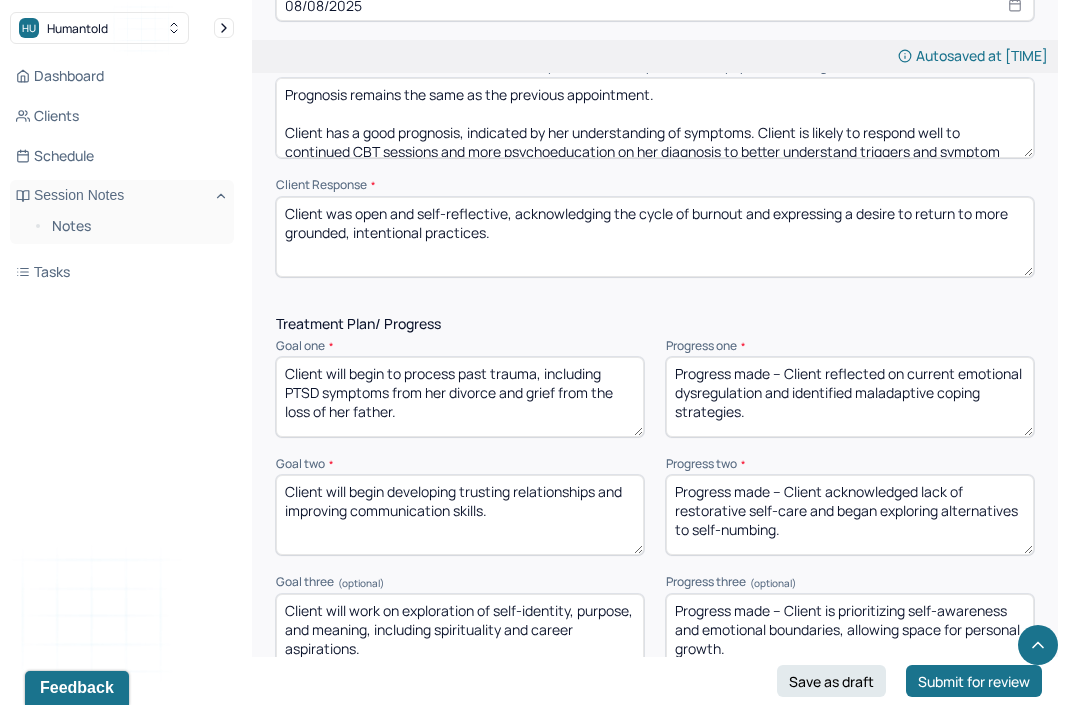 scroll, scrollTop: 22, scrollLeft: 0, axis: vertical 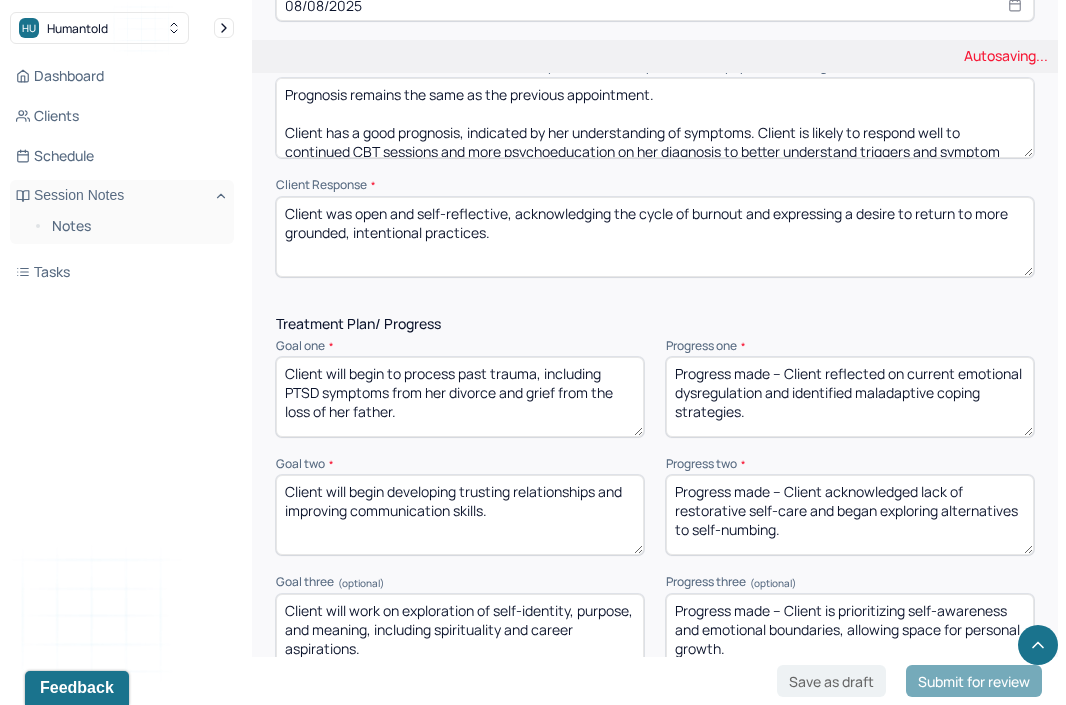 type on "Progress made – Client acknowledged lack of restorative self-care and began exploring alternatives to self-numbing." 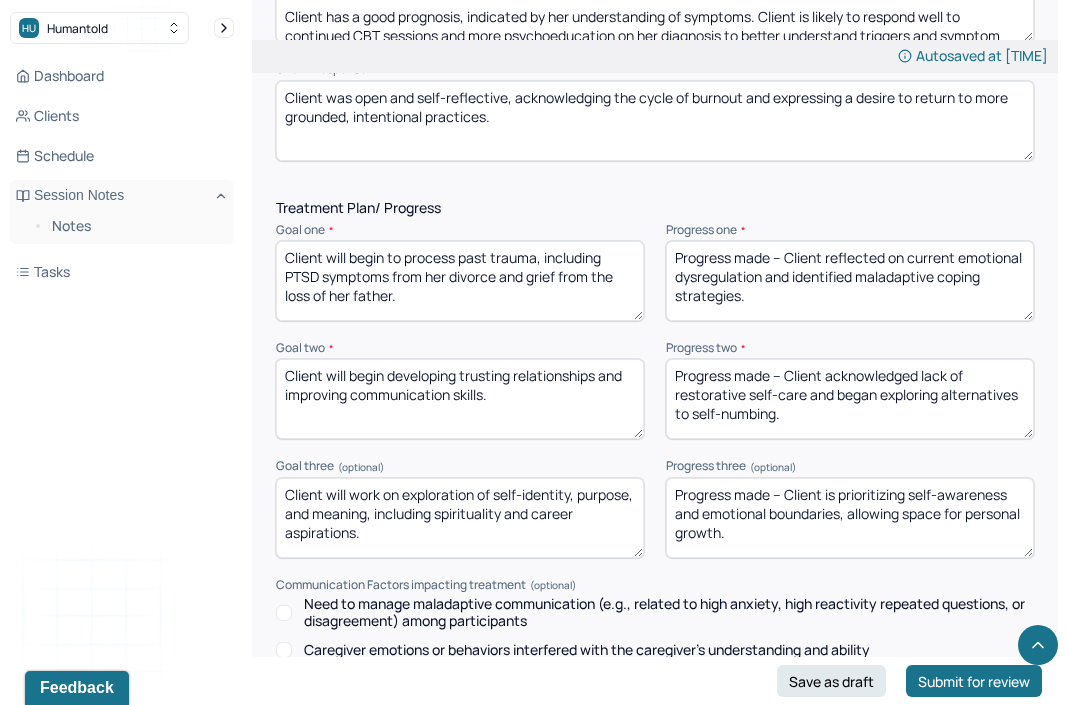 scroll, scrollTop: 2733, scrollLeft: 0, axis: vertical 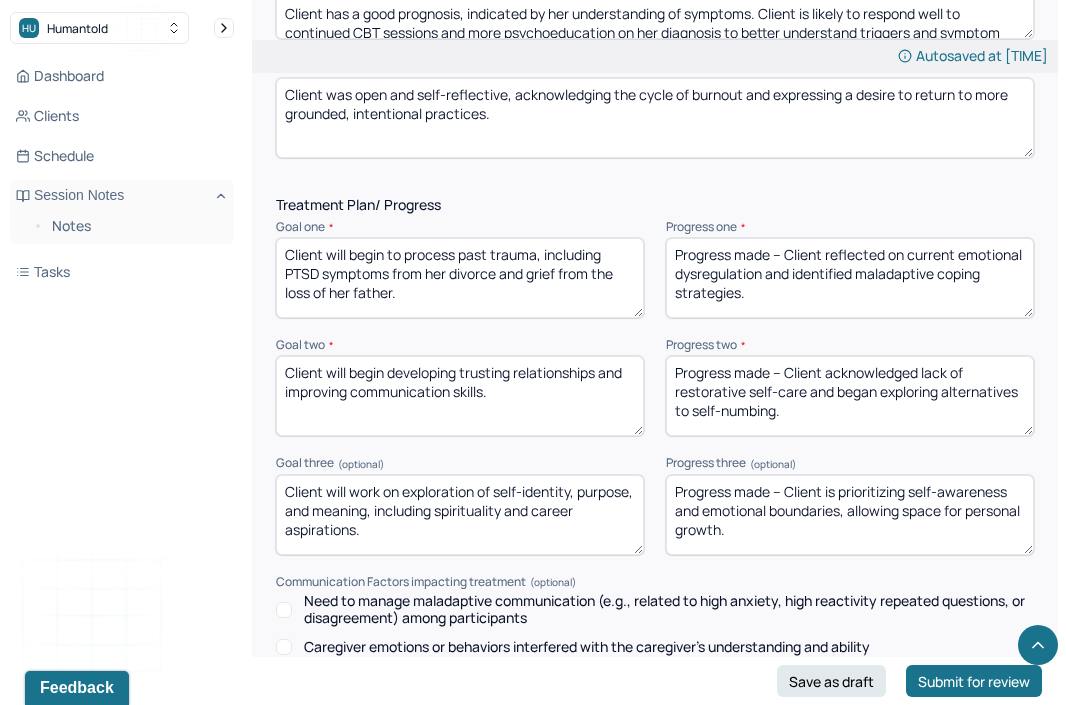click on "Progress made – Client is prioritizing self-awareness and emotional boundaries, allowing space for personal growth." at bounding box center (850, 515) 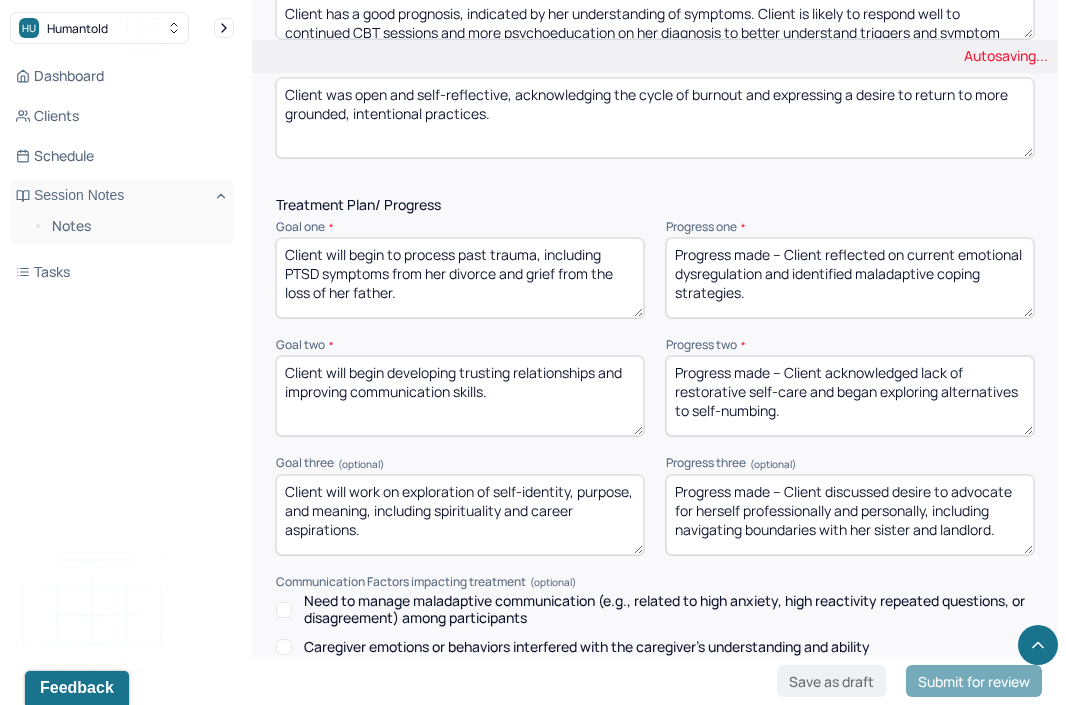 scroll, scrollTop: 0, scrollLeft: 0, axis: both 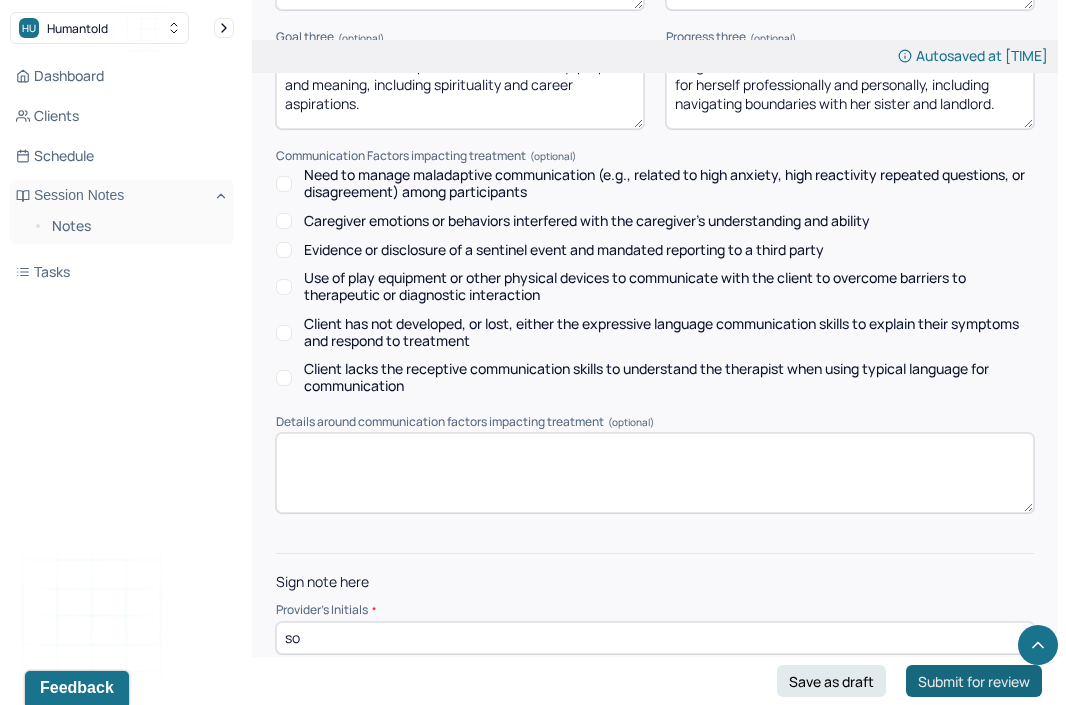 type on "Progress made – Client discussed desire to advocate for herself professionally and personally, including navigating boundaries with her sister and landlord." 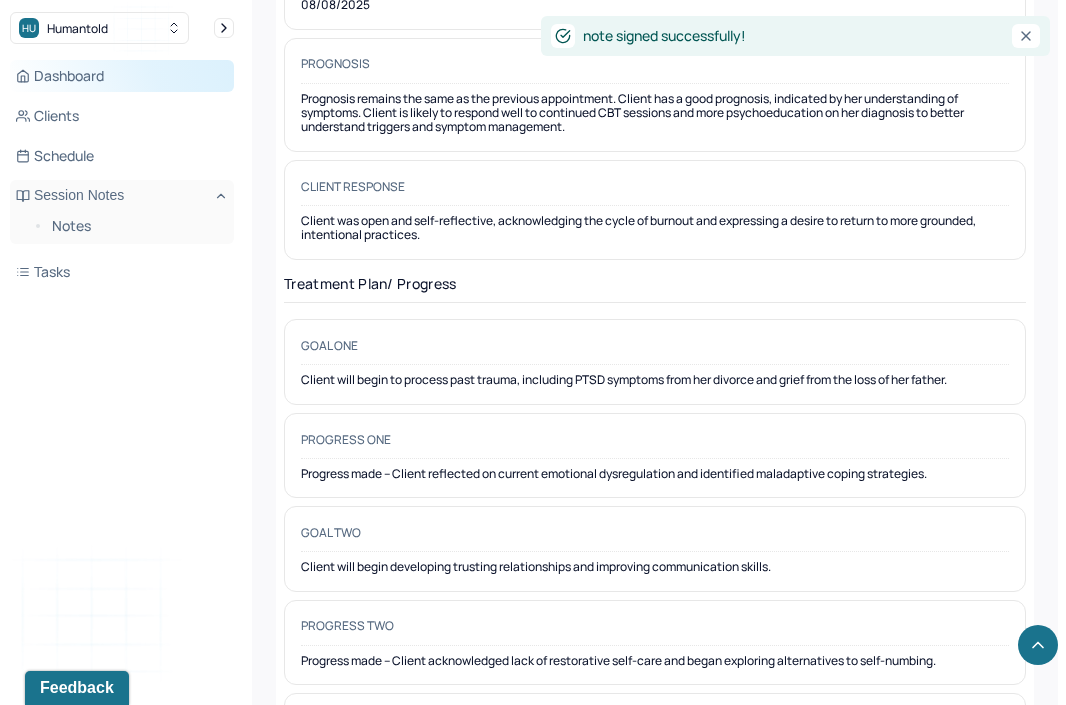click on "Dashboard" at bounding box center (122, 76) 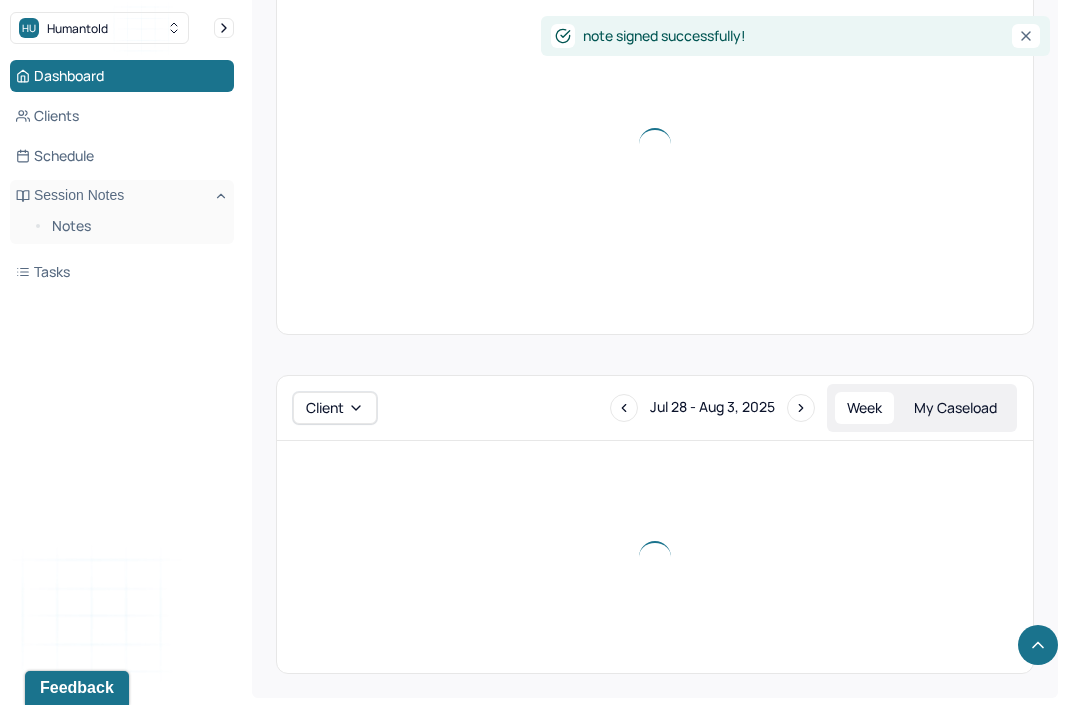 scroll, scrollTop: 1100, scrollLeft: 0, axis: vertical 